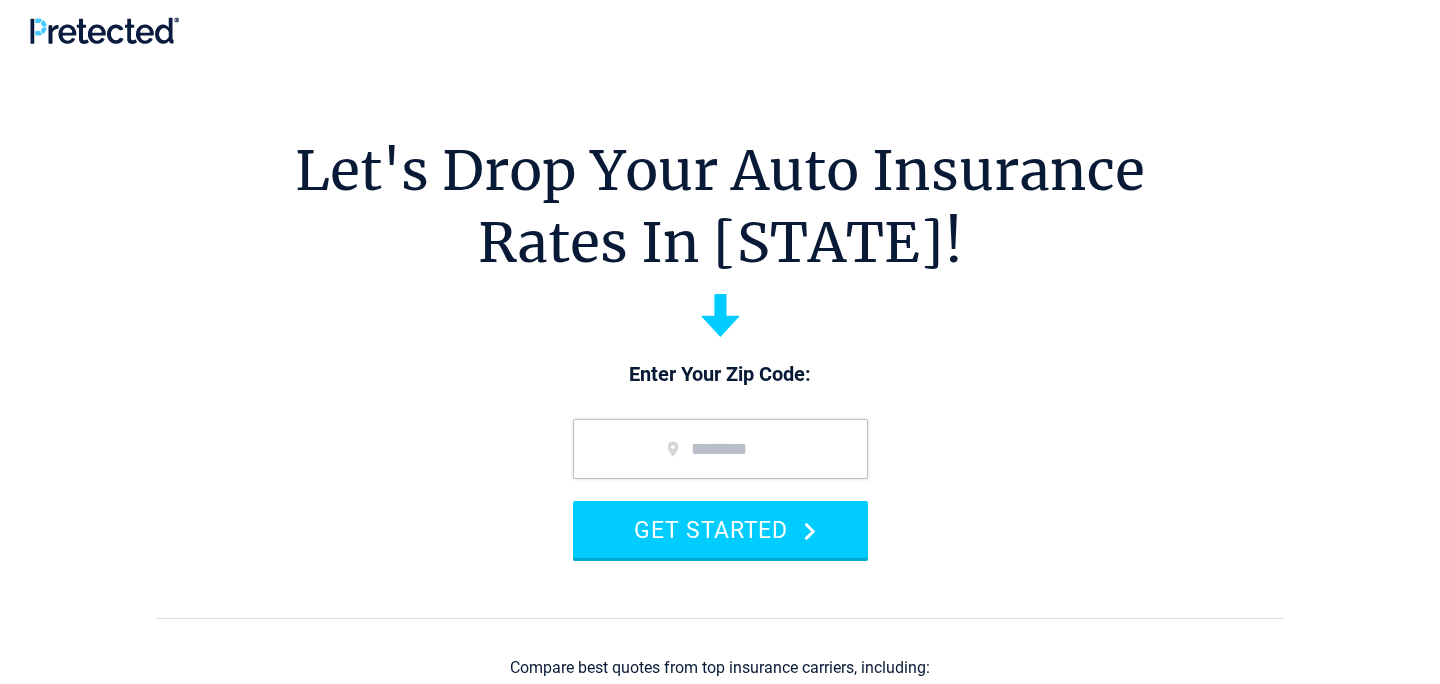 scroll, scrollTop: 0, scrollLeft: 0, axis: both 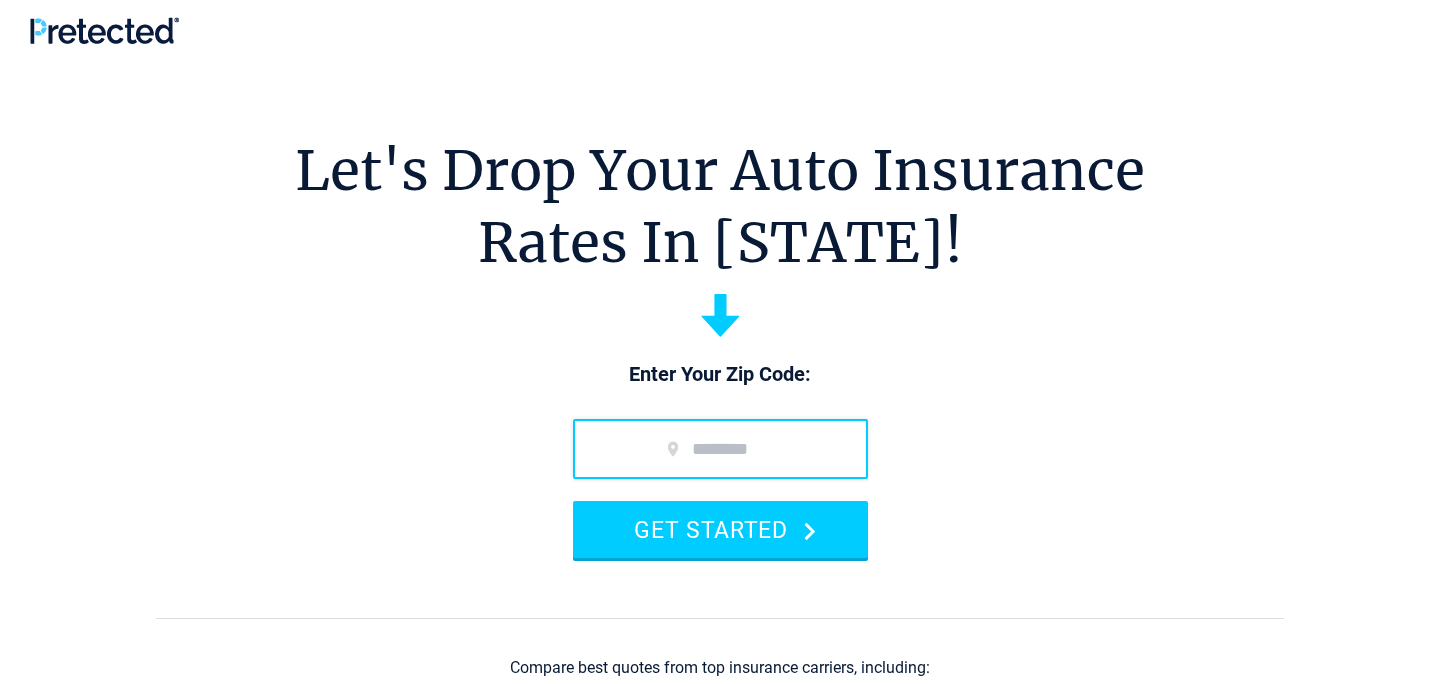 click at bounding box center [720, 449] 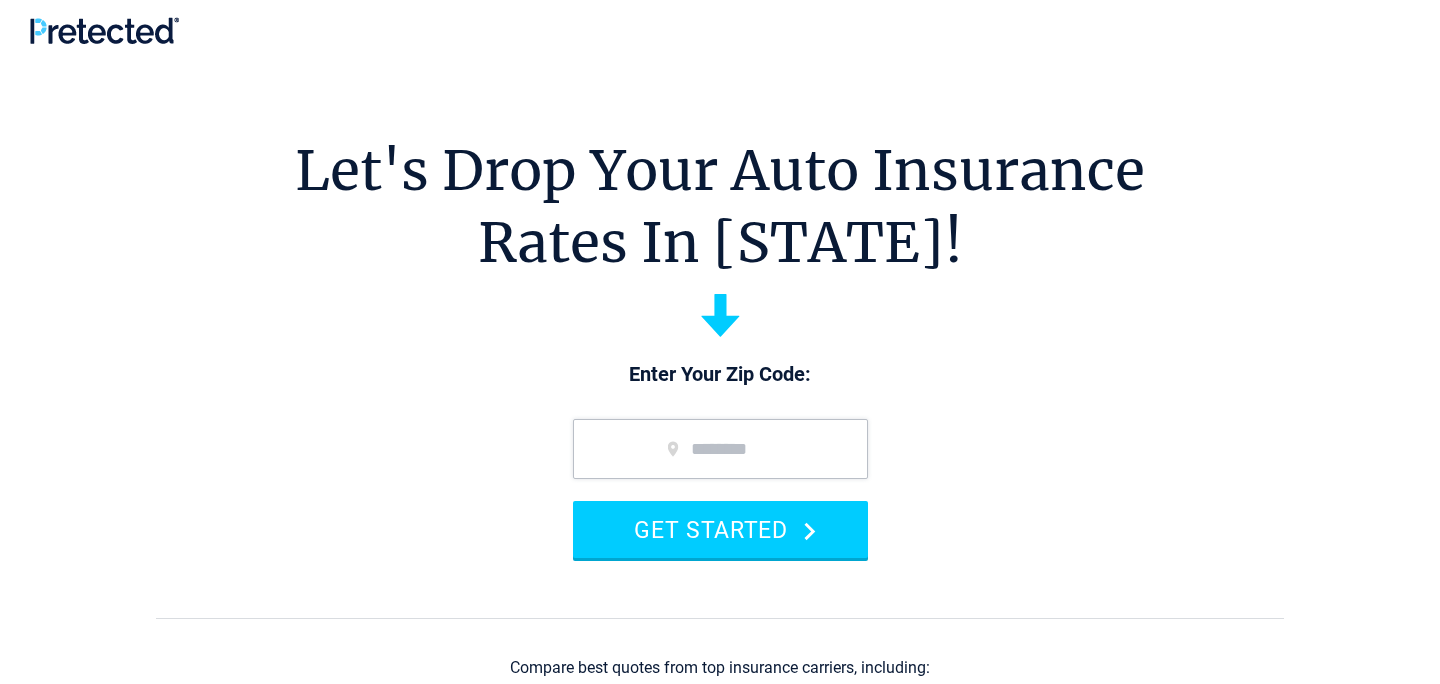 type on "*****" 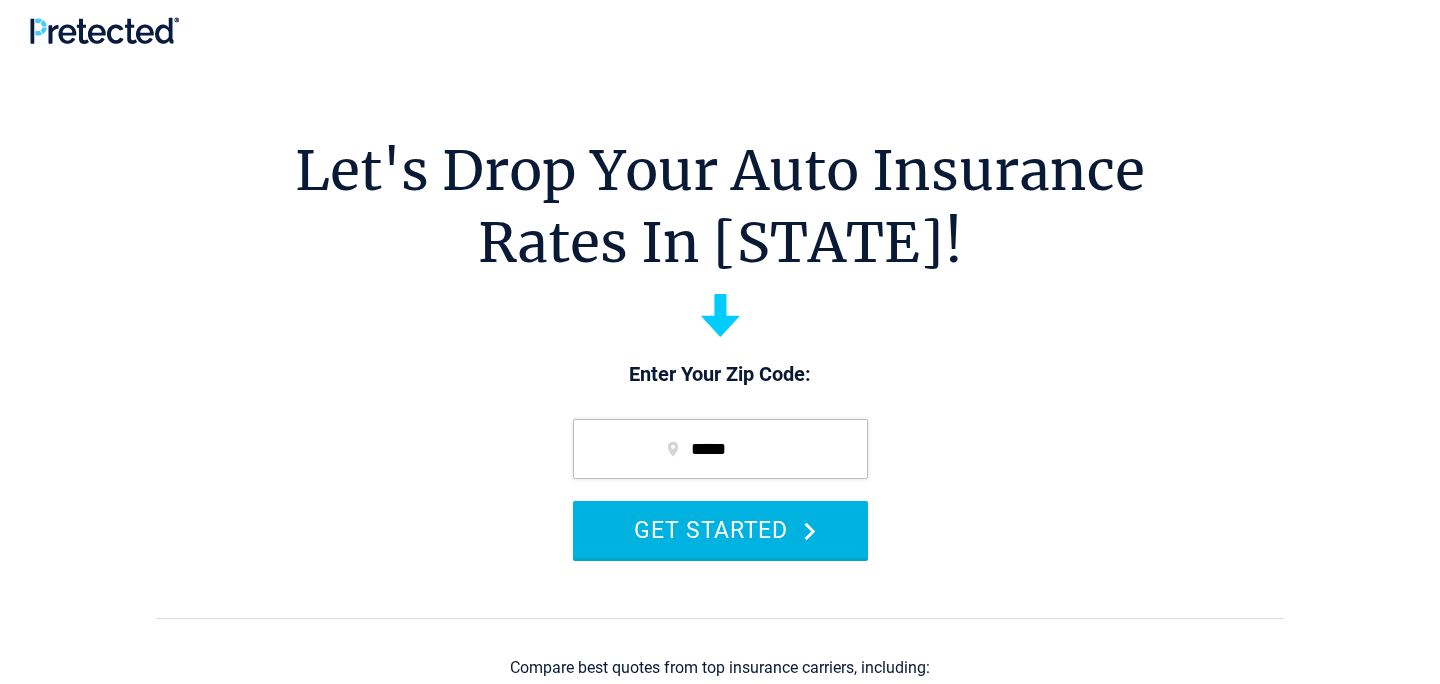 click on "GET STARTED" at bounding box center [720, 529] 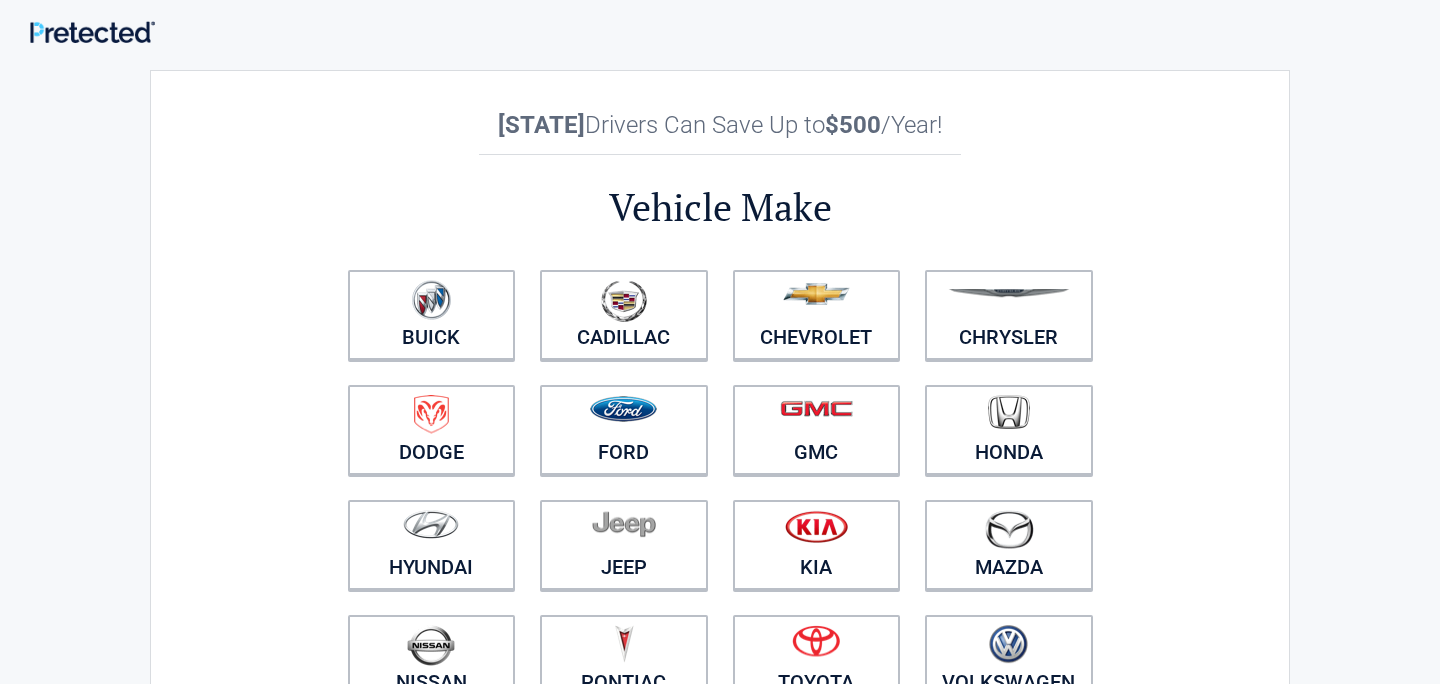 scroll, scrollTop: 0, scrollLeft: 0, axis: both 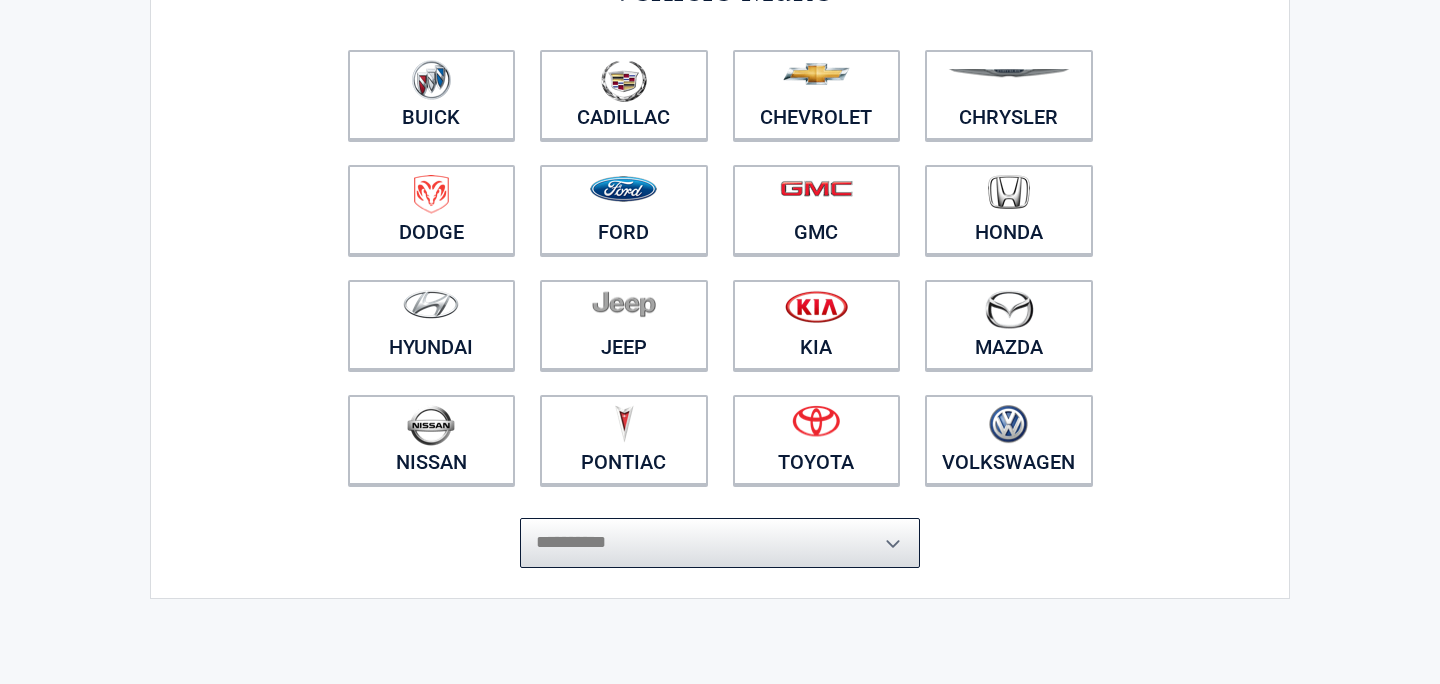 click on "**********" at bounding box center [720, 543] 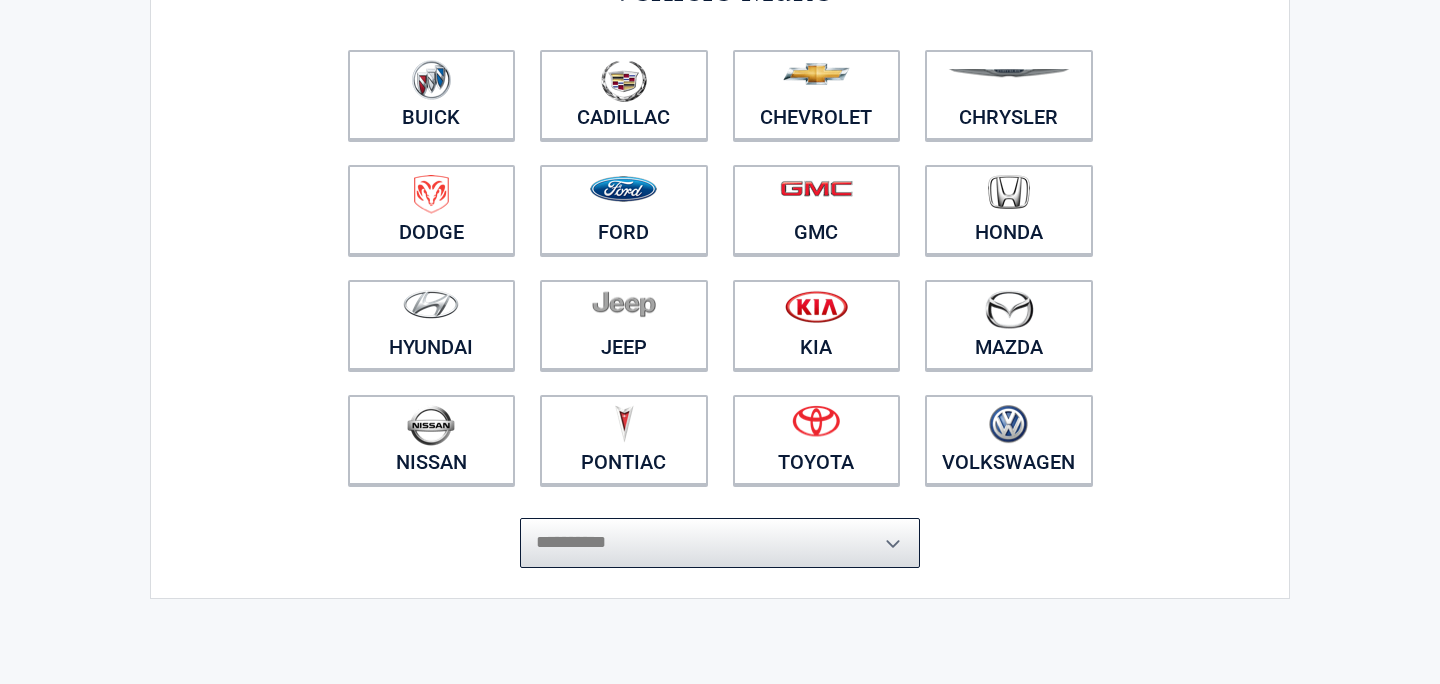select on "*****" 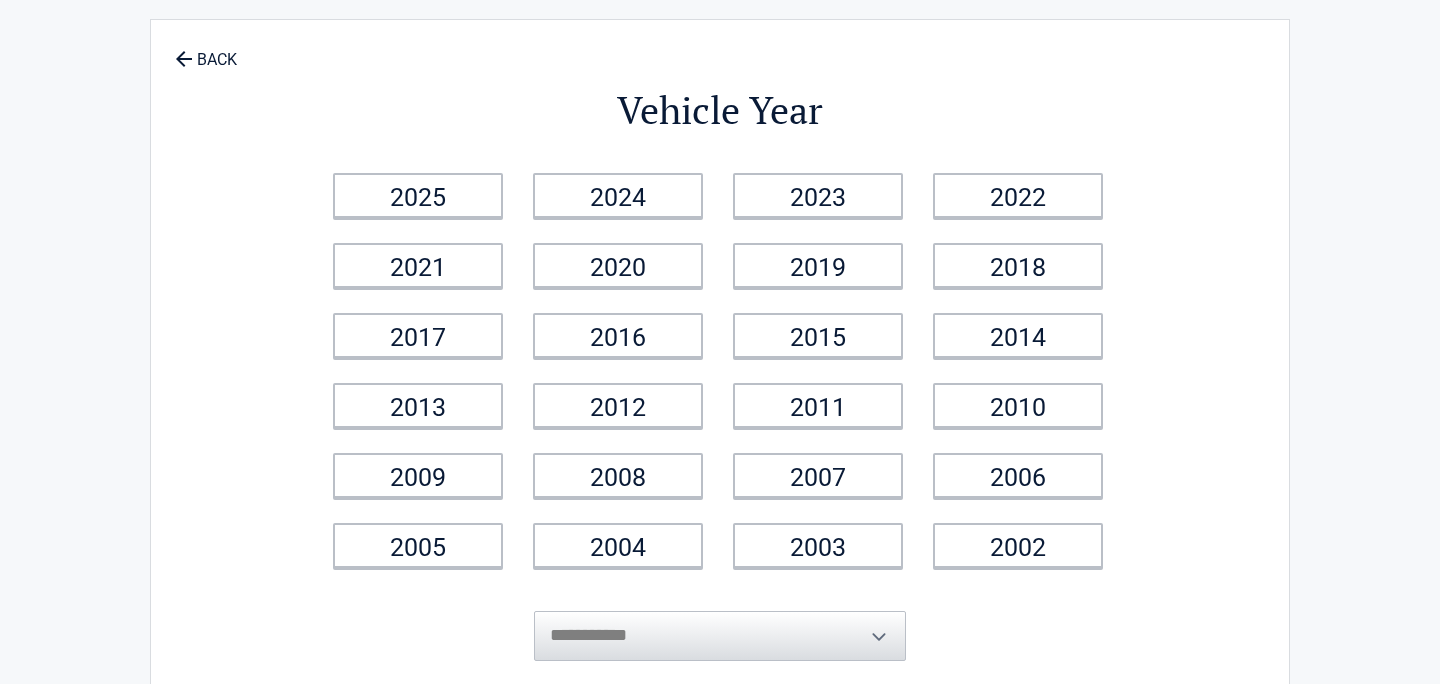 scroll, scrollTop: 0, scrollLeft: 0, axis: both 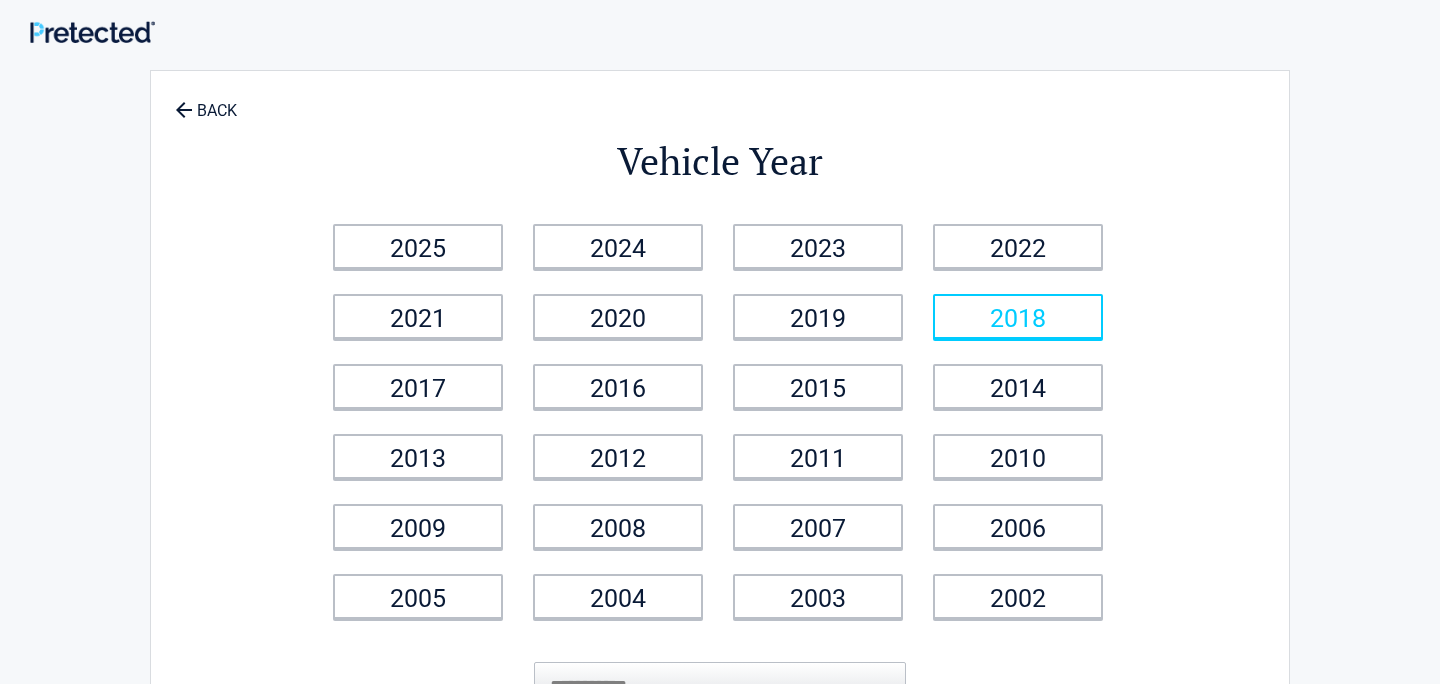 click on "2018" at bounding box center [1018, 316] 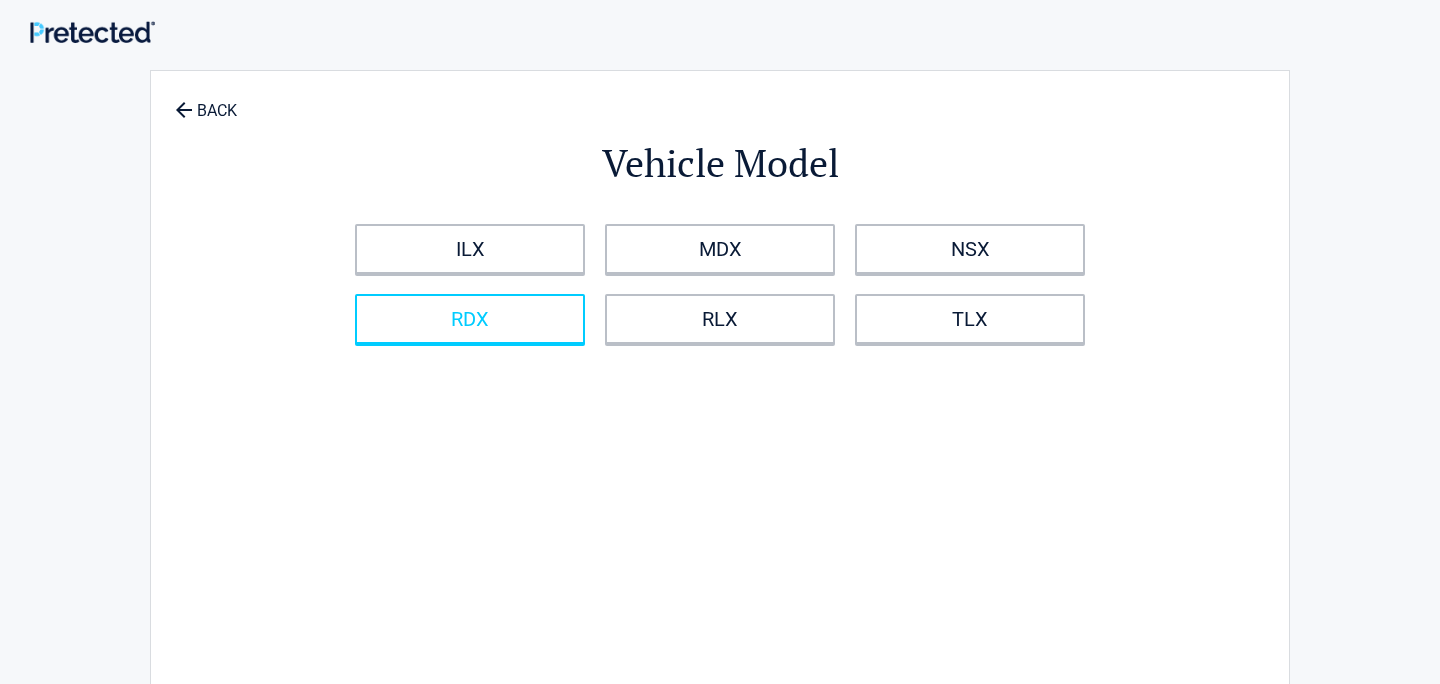 click on "RDX" at bounding box center (470, 319) 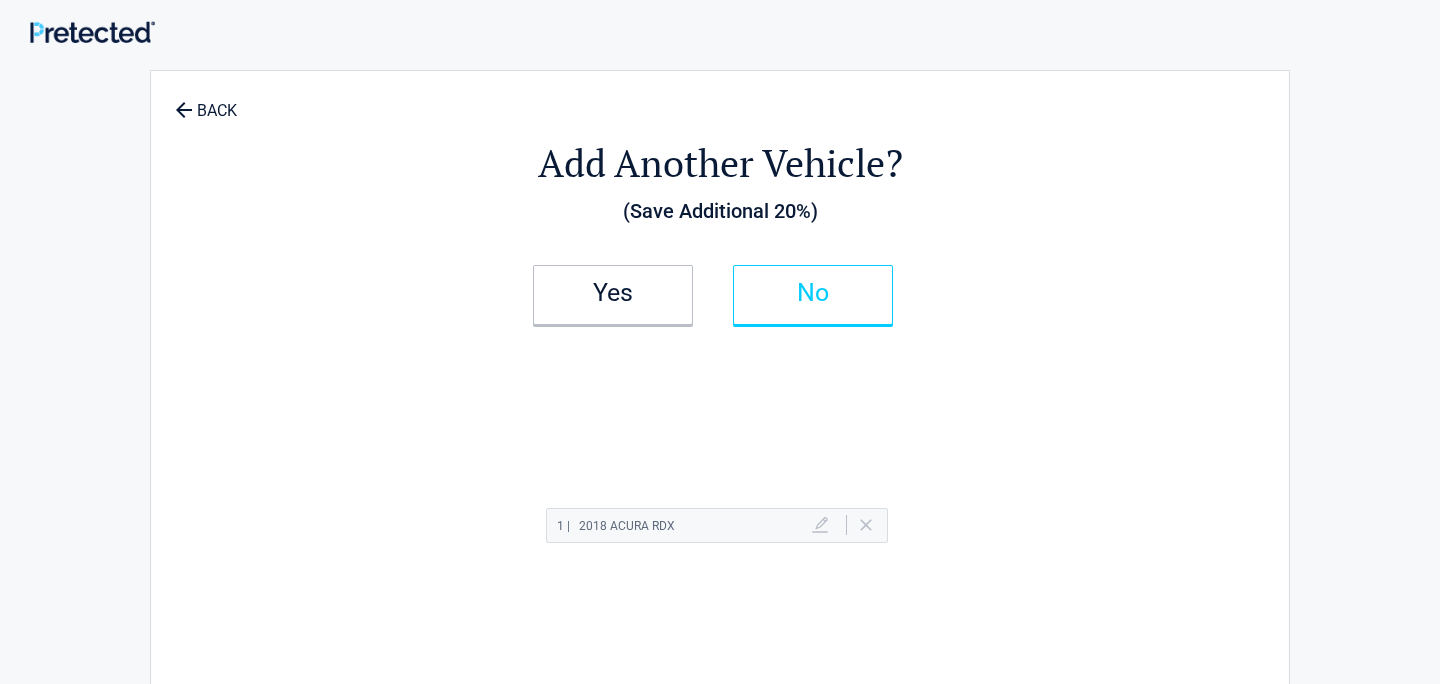 click on "No" at bounding box center (813, 295) 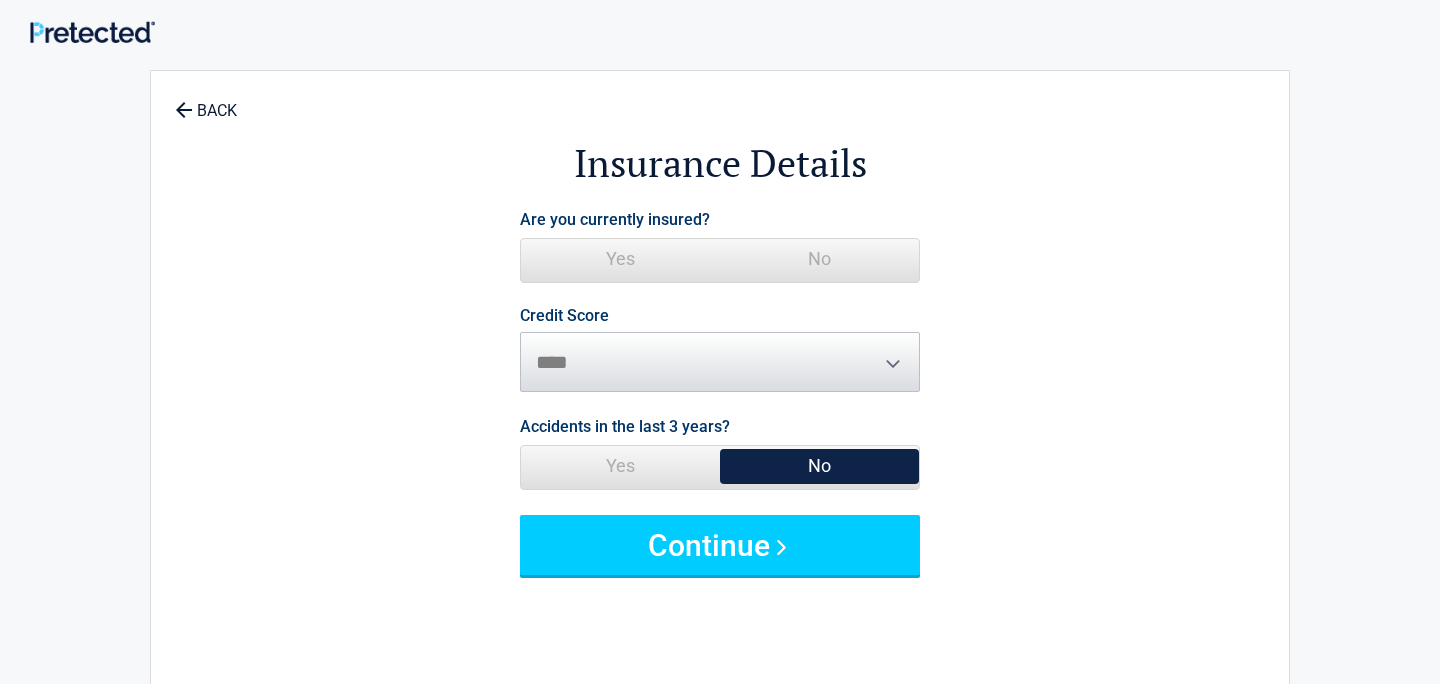 click on "Yes" at bounding box center [620, 259] 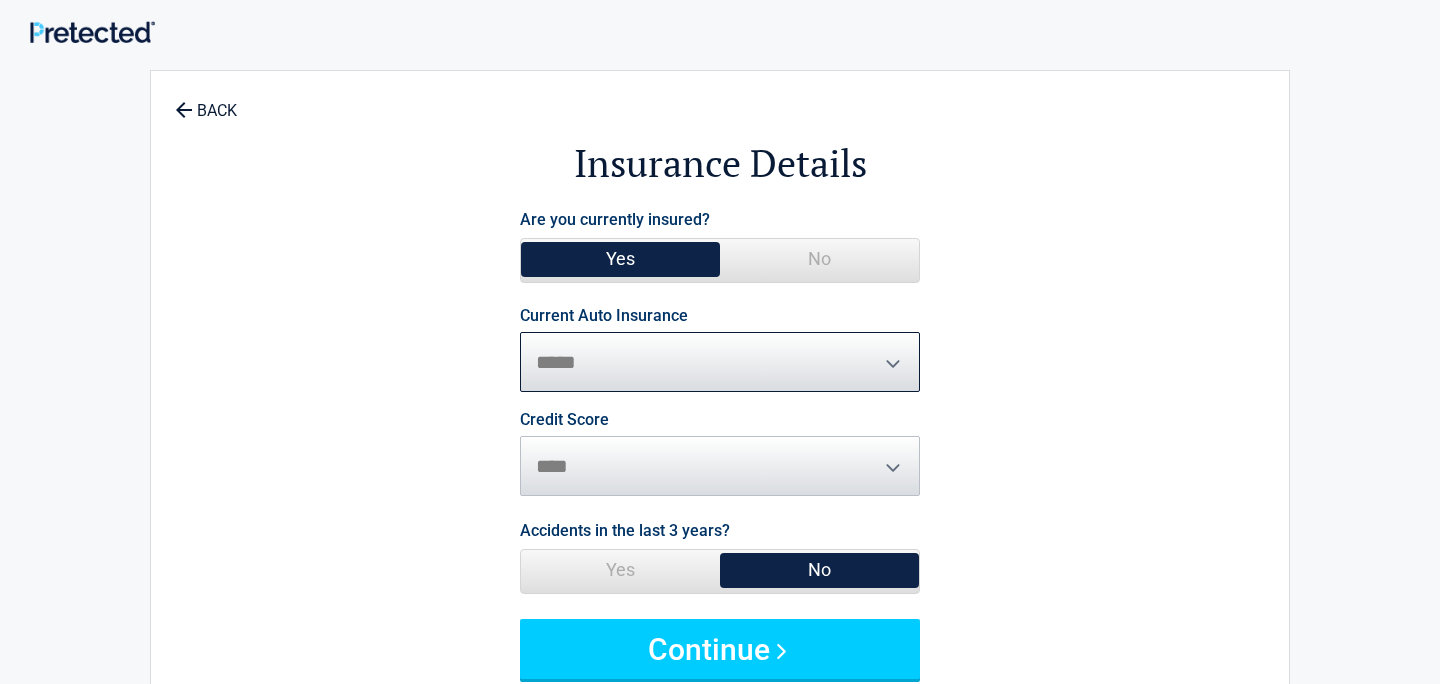 click on "**********" at bounding box center (720, 362) 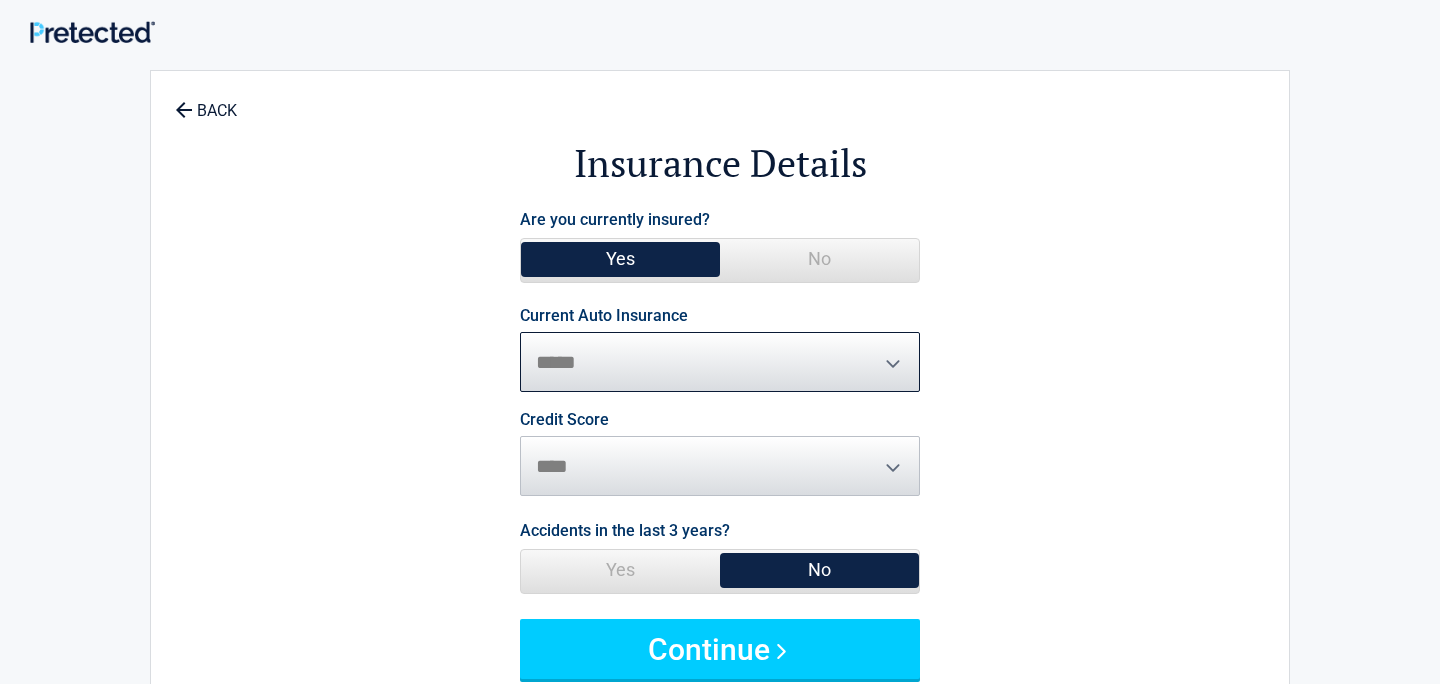select on "**********" 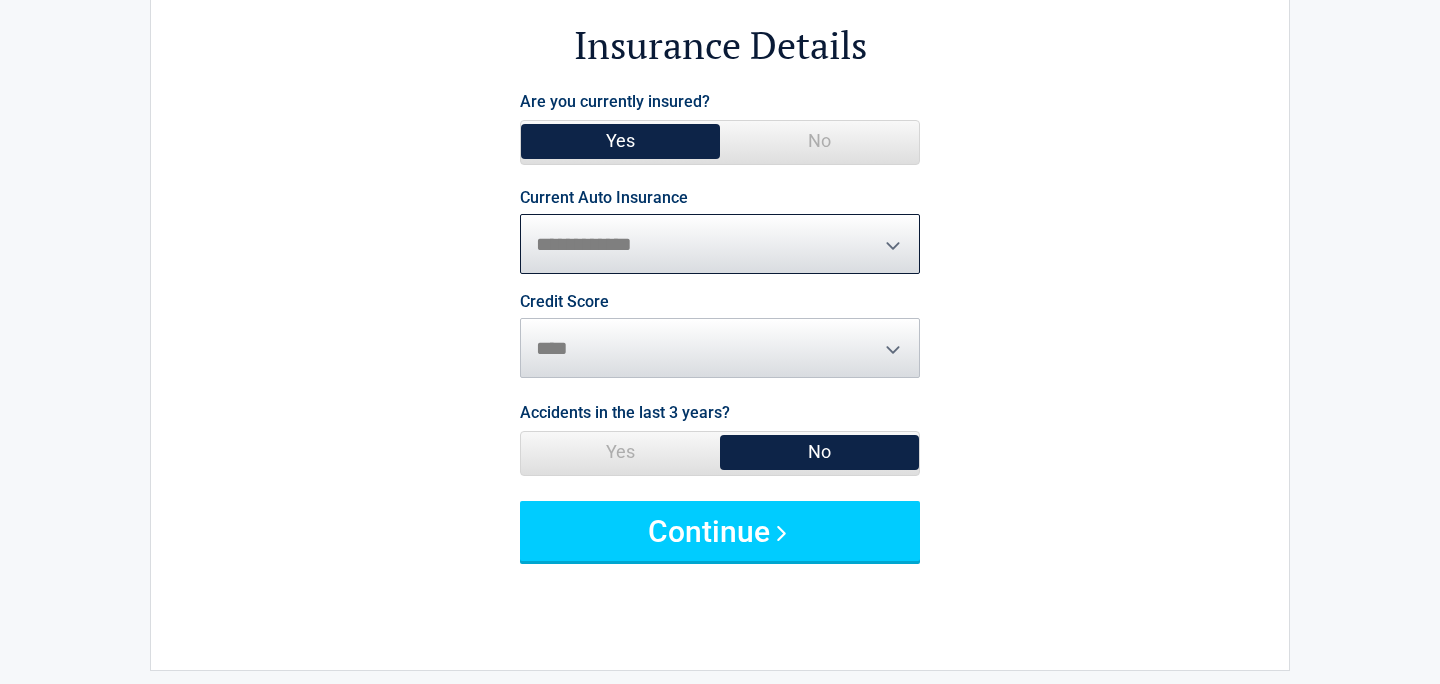 scroll, scrollTop: 139, scrollLeft: 0, axis: vertical 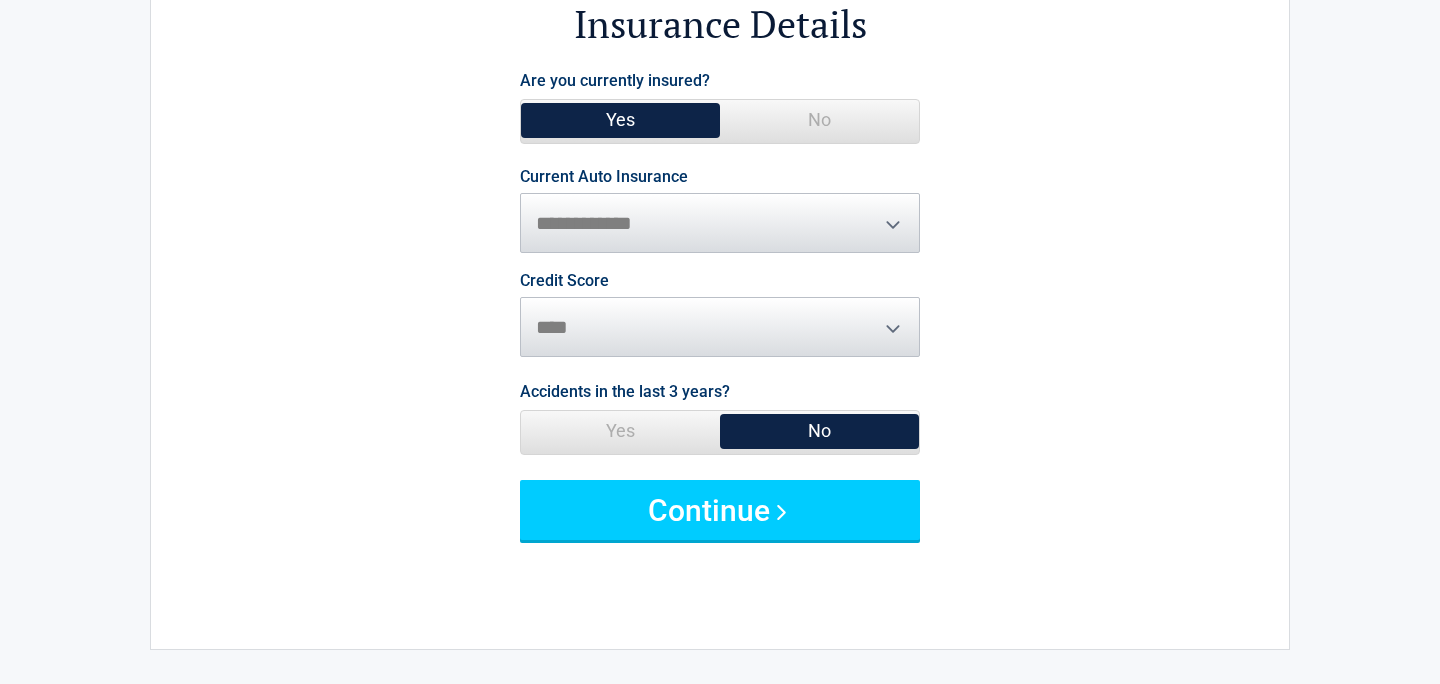 click on "Credit Score
*********
****
*******
****" at bounding box center (720, 315) 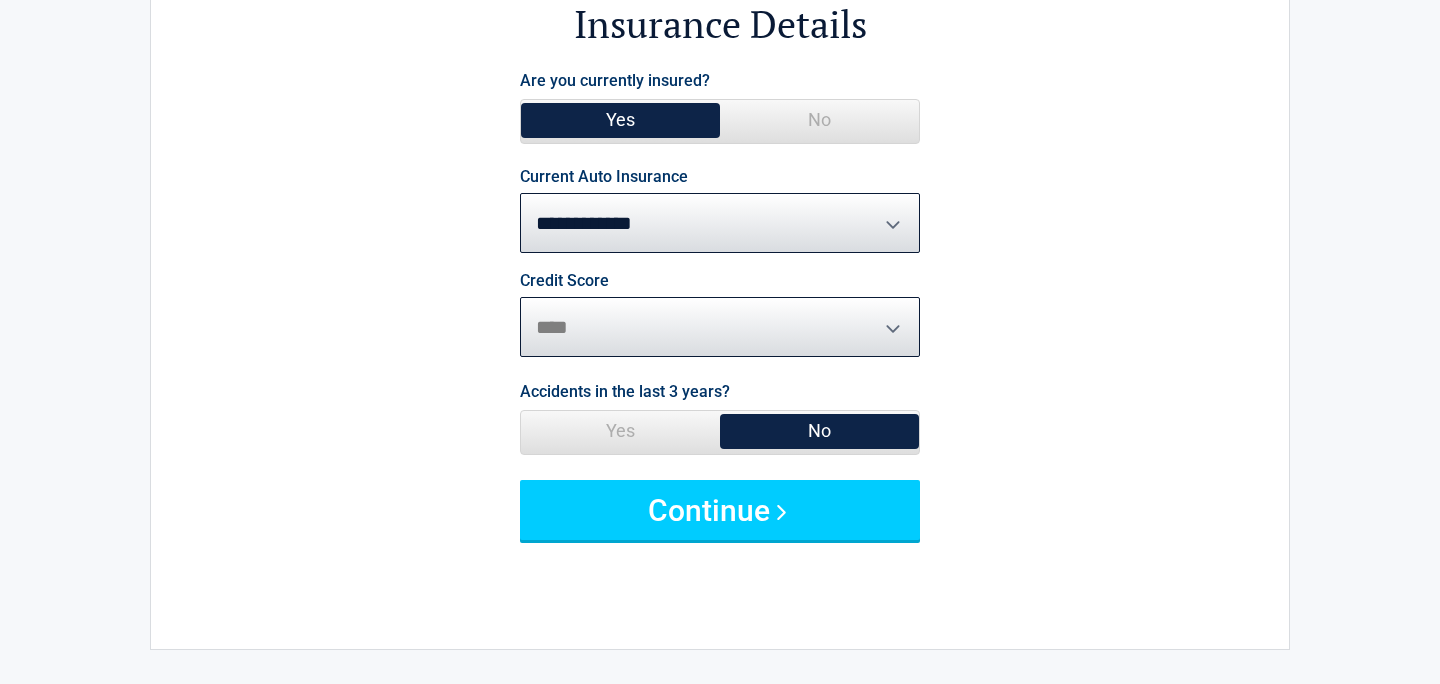 click on "*********
****
*******
****" at bounding box center (720, 327) 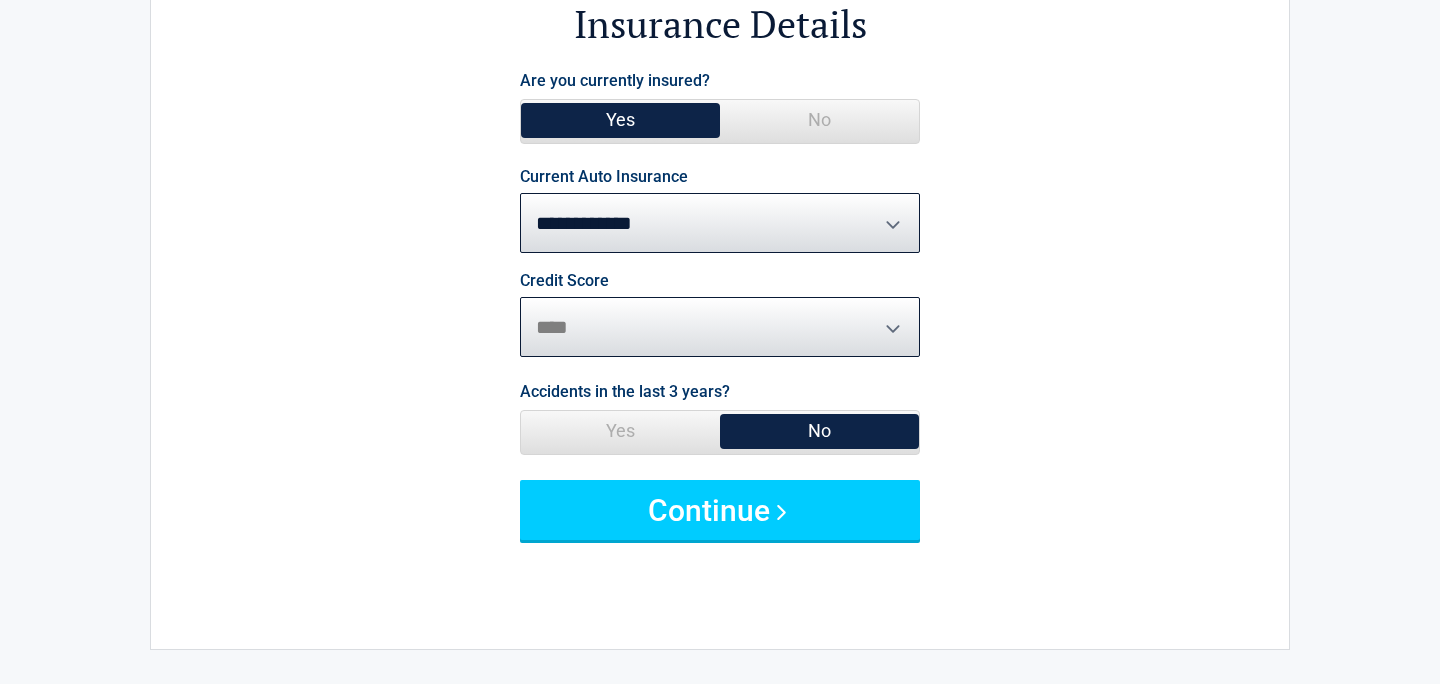 select on "*********" 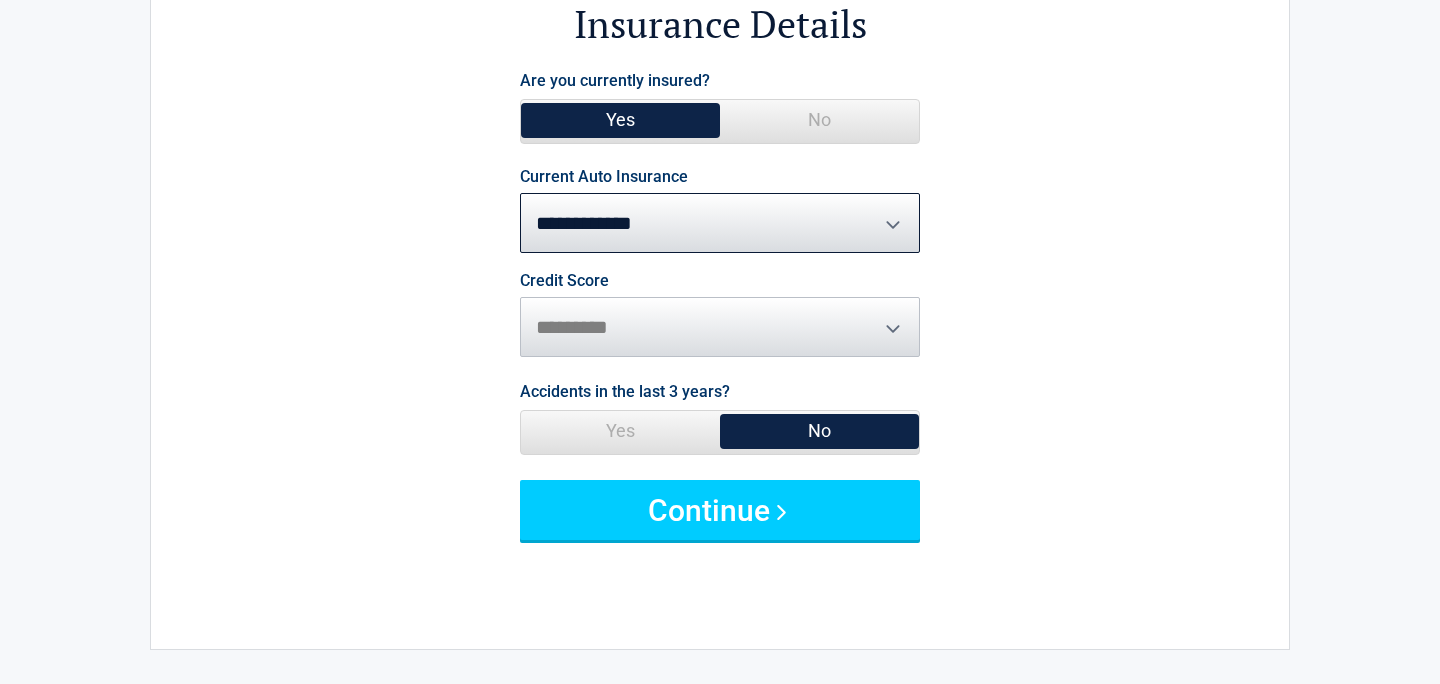 click on "Yes" at bounding box center [620, 431] 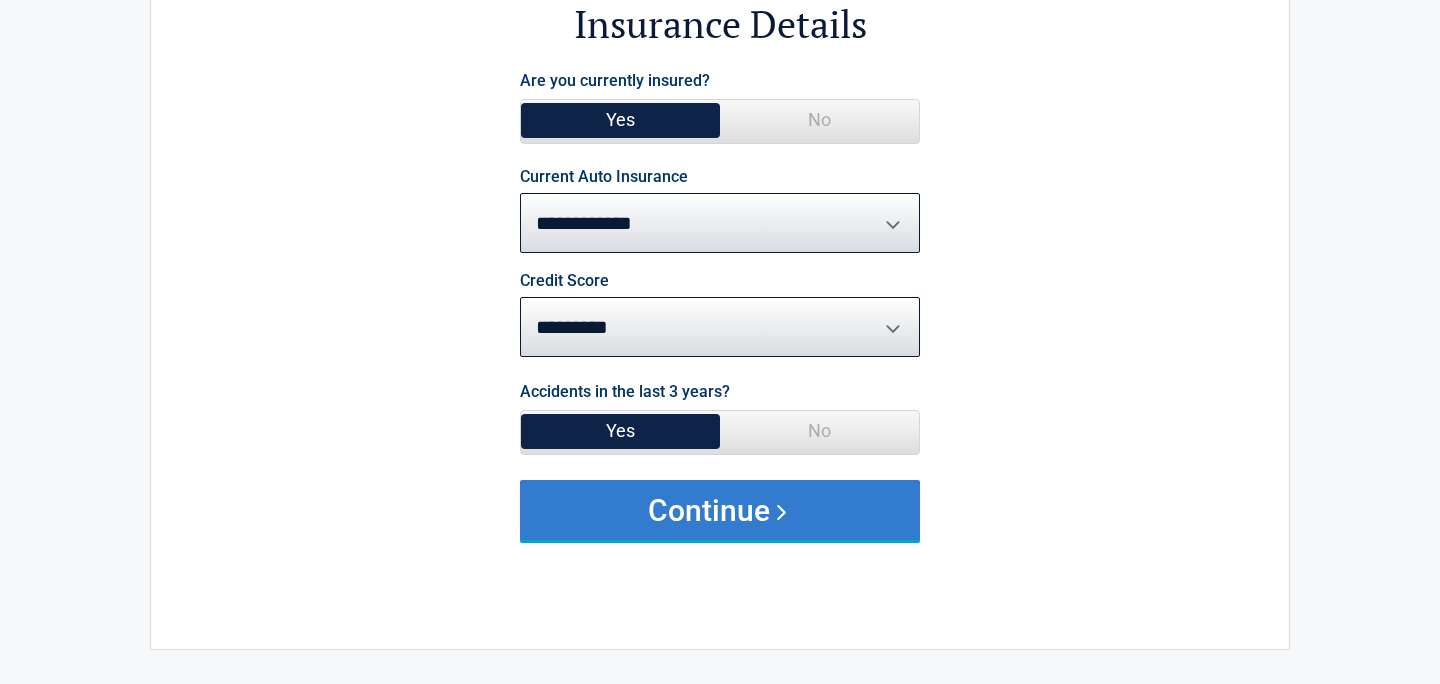click on "Continue" at bounding box center (720, 510) 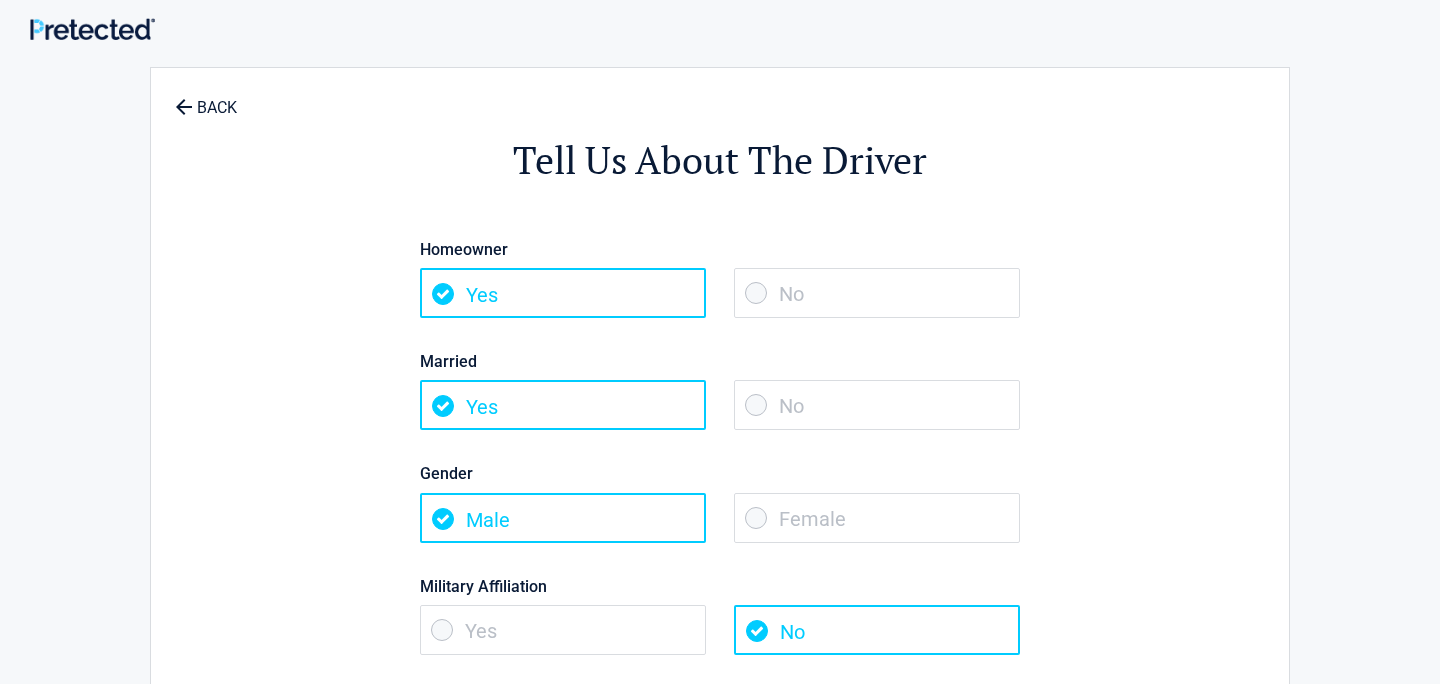 scroll, scrollTop: 0, scrollLeft: 0, axis: both 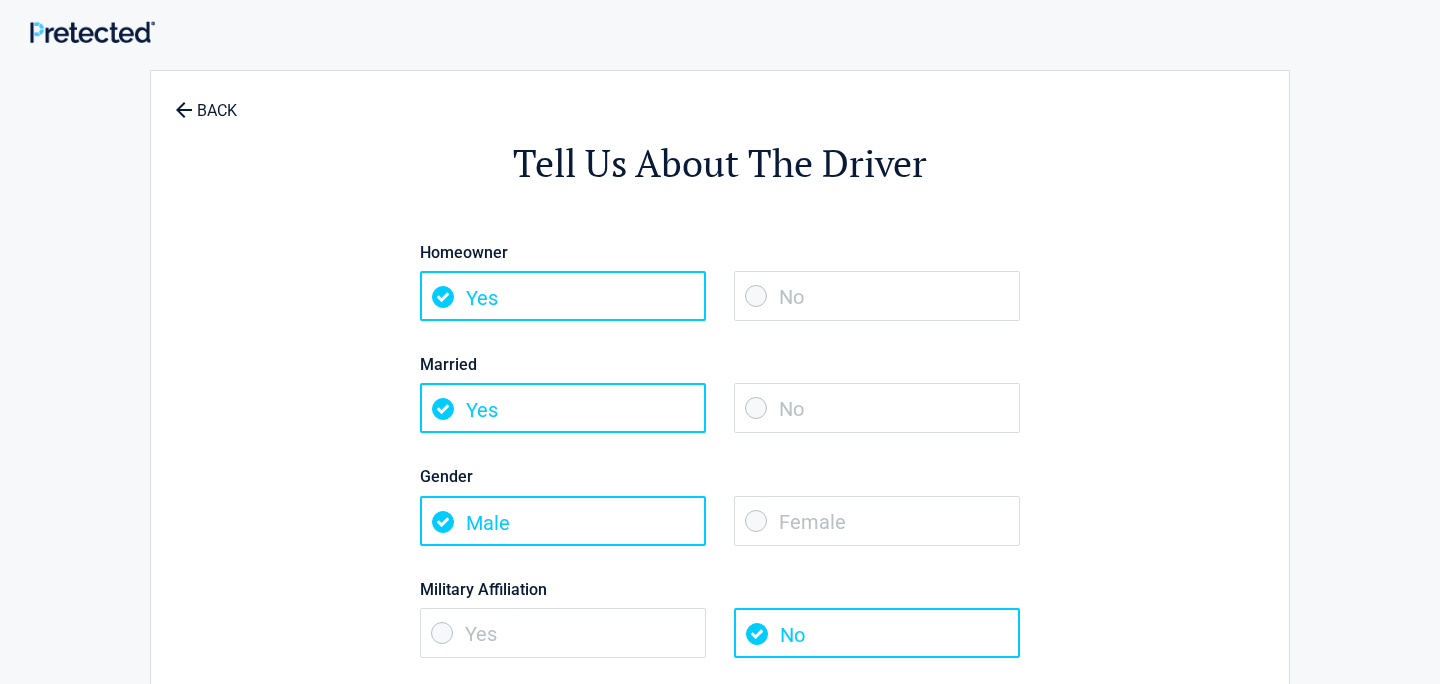 click on "No" at bounding box center (877, 296) 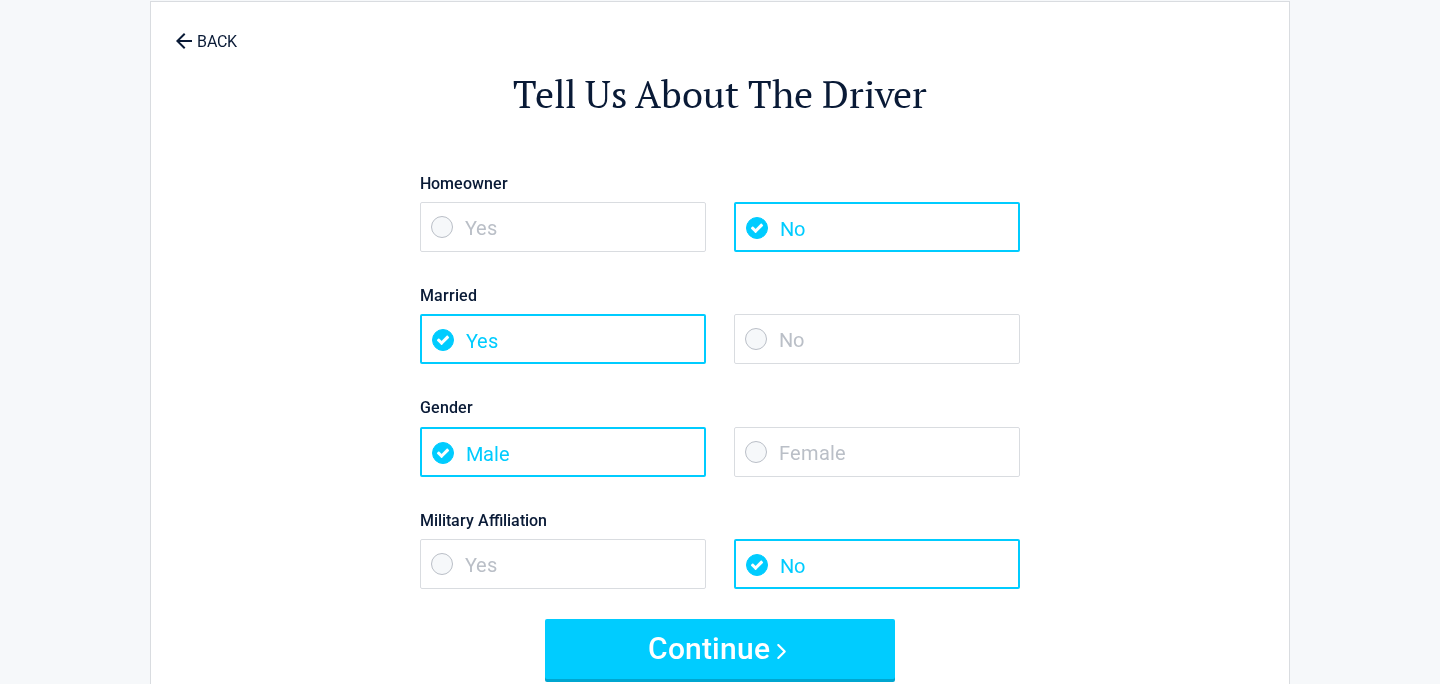 scroll, scrollTop: 76, scrollLeft: 0, axis: vertical 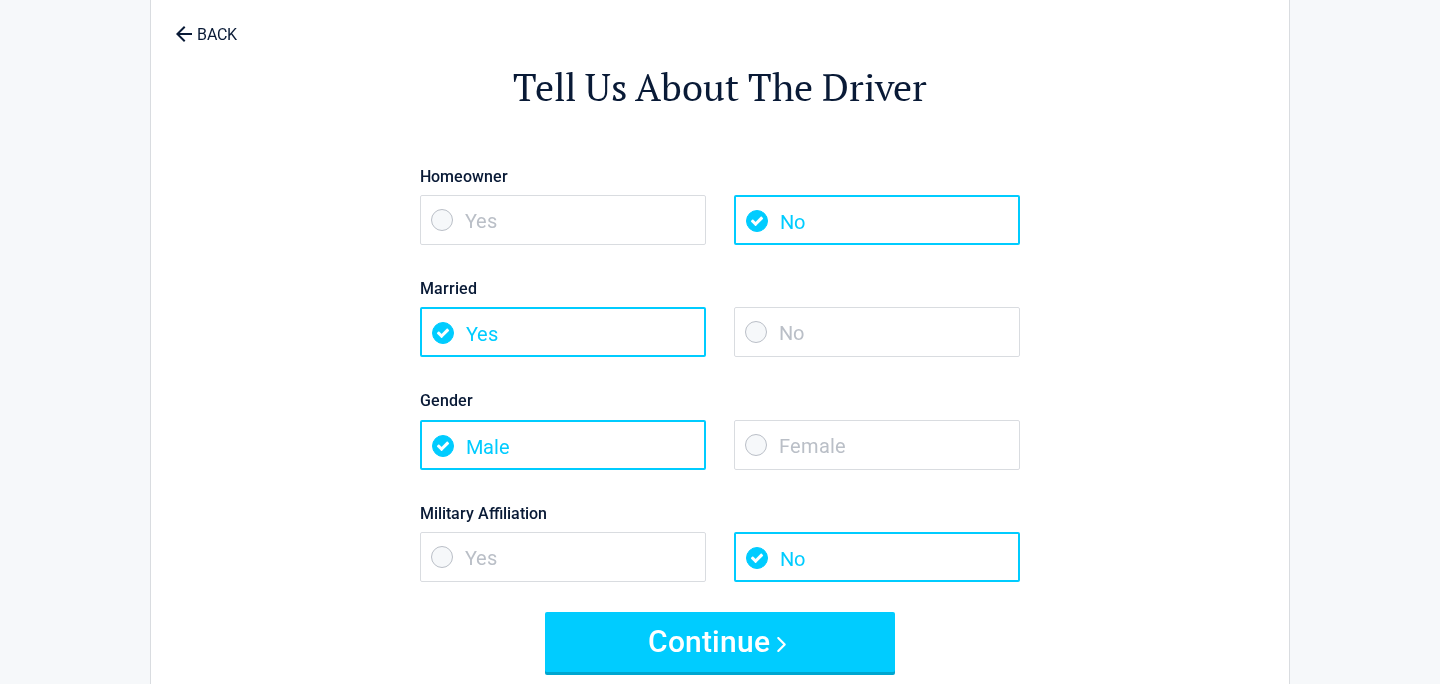 click on "Female" at bounding box center (877, 445) 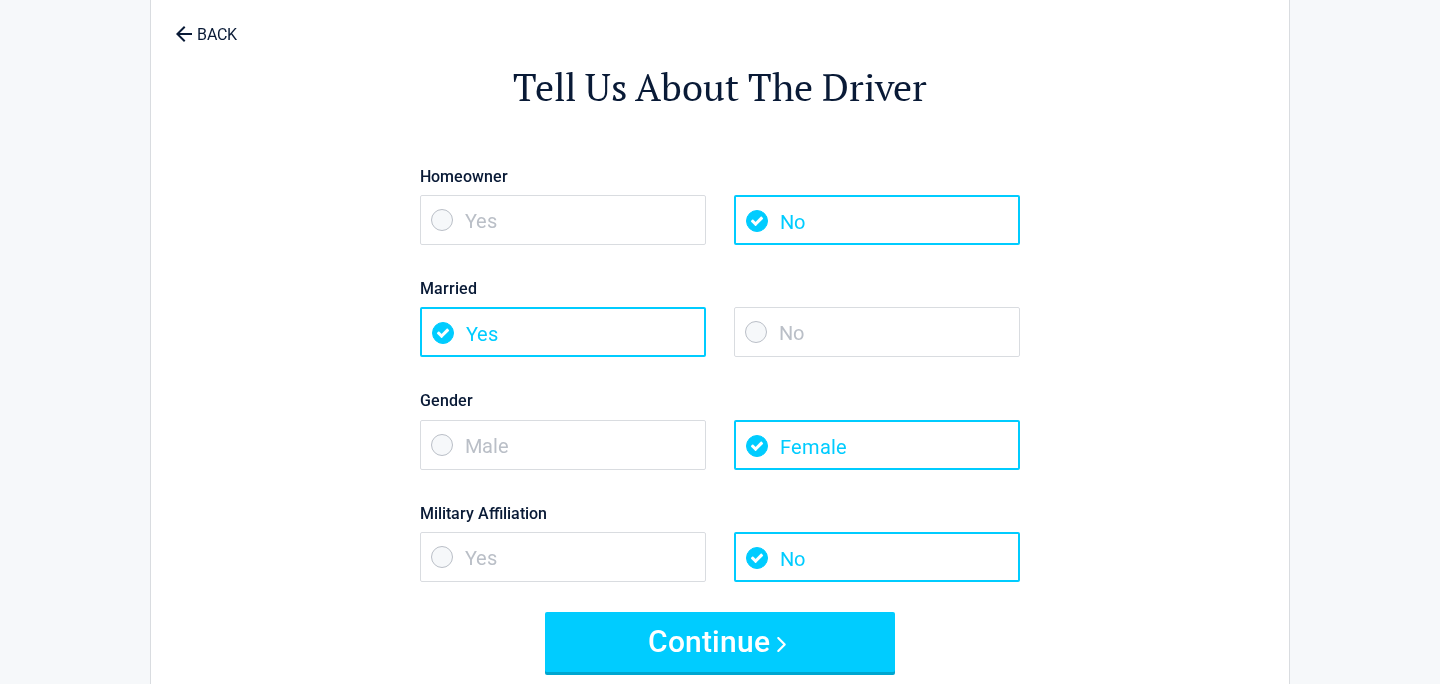 click on "Tell Us About The Driver
Homeowner
Yes
No
Married
Yes
No
Gender
Male
Female
Military Affiliation
Yes
No
Continue" at bounding box center (720, 353) 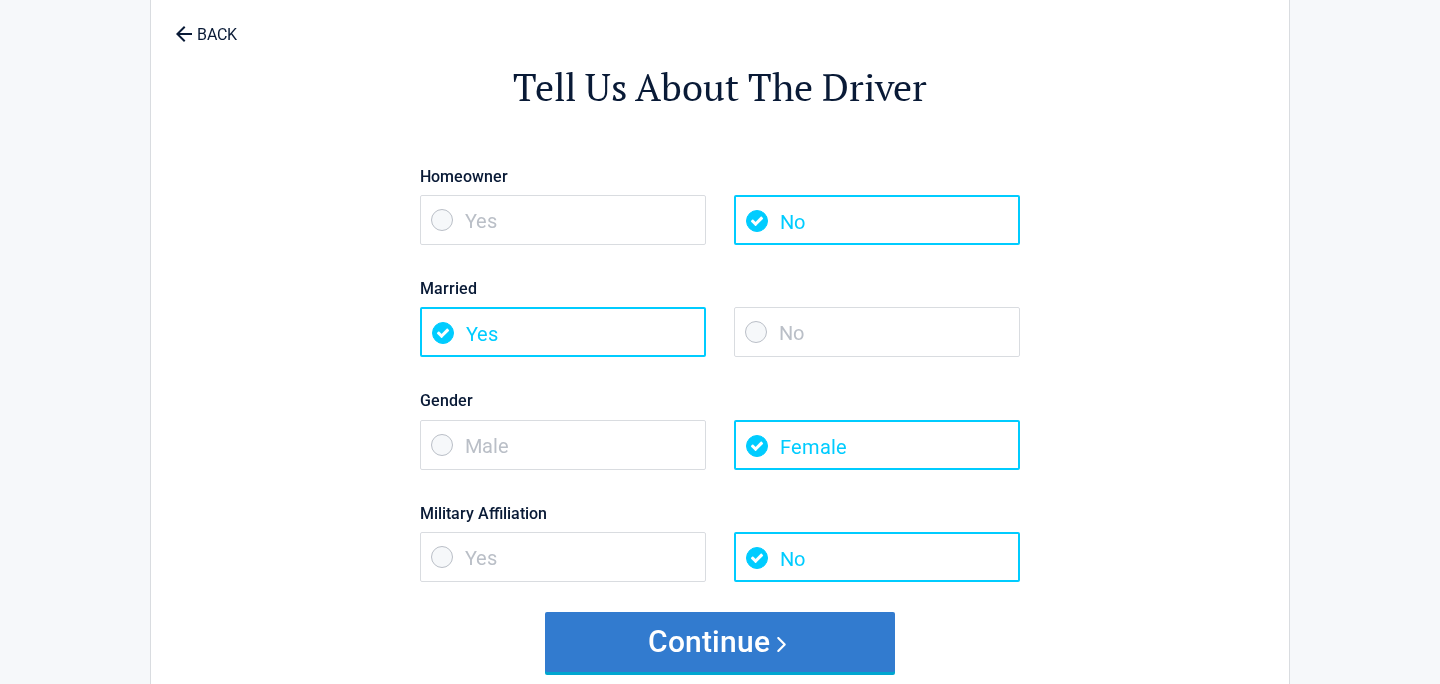 click on "Continue" at bounding box center (720, 642) 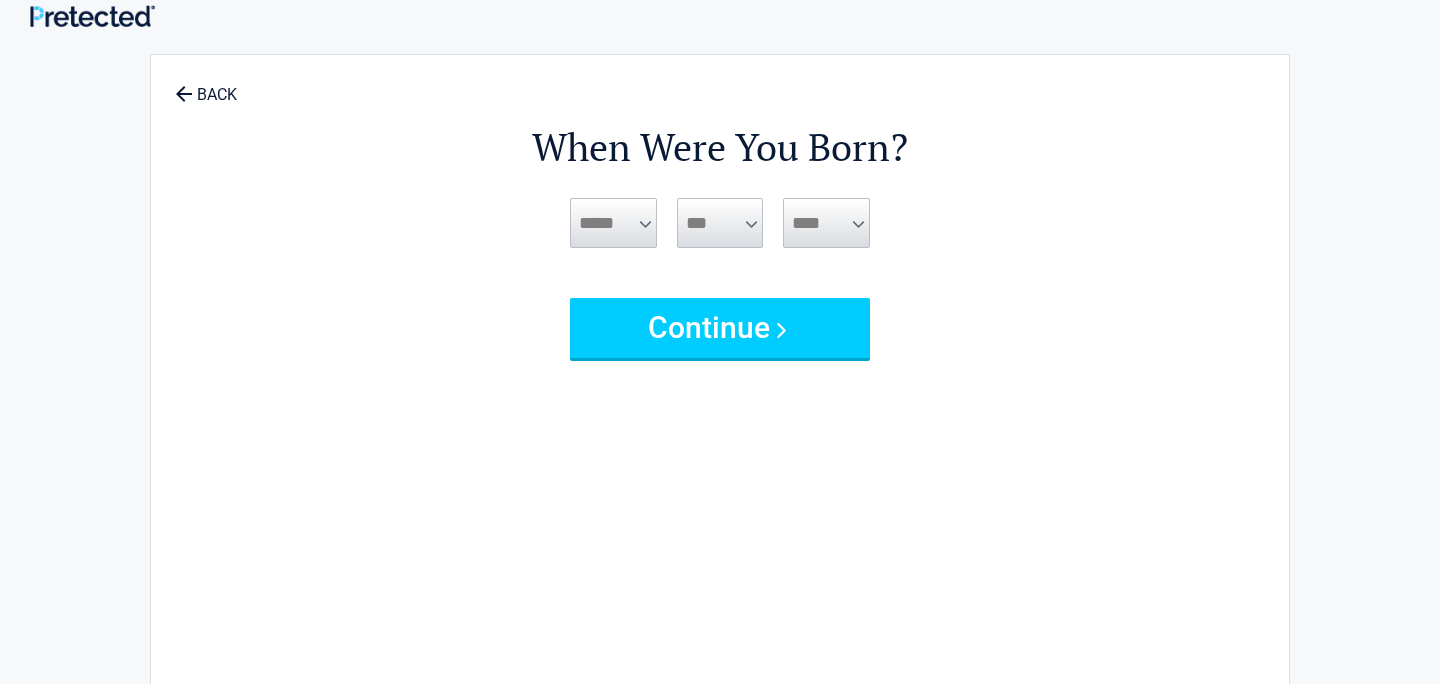 scroll, scrollTop: 0, scrollLeft: 0, axis: both 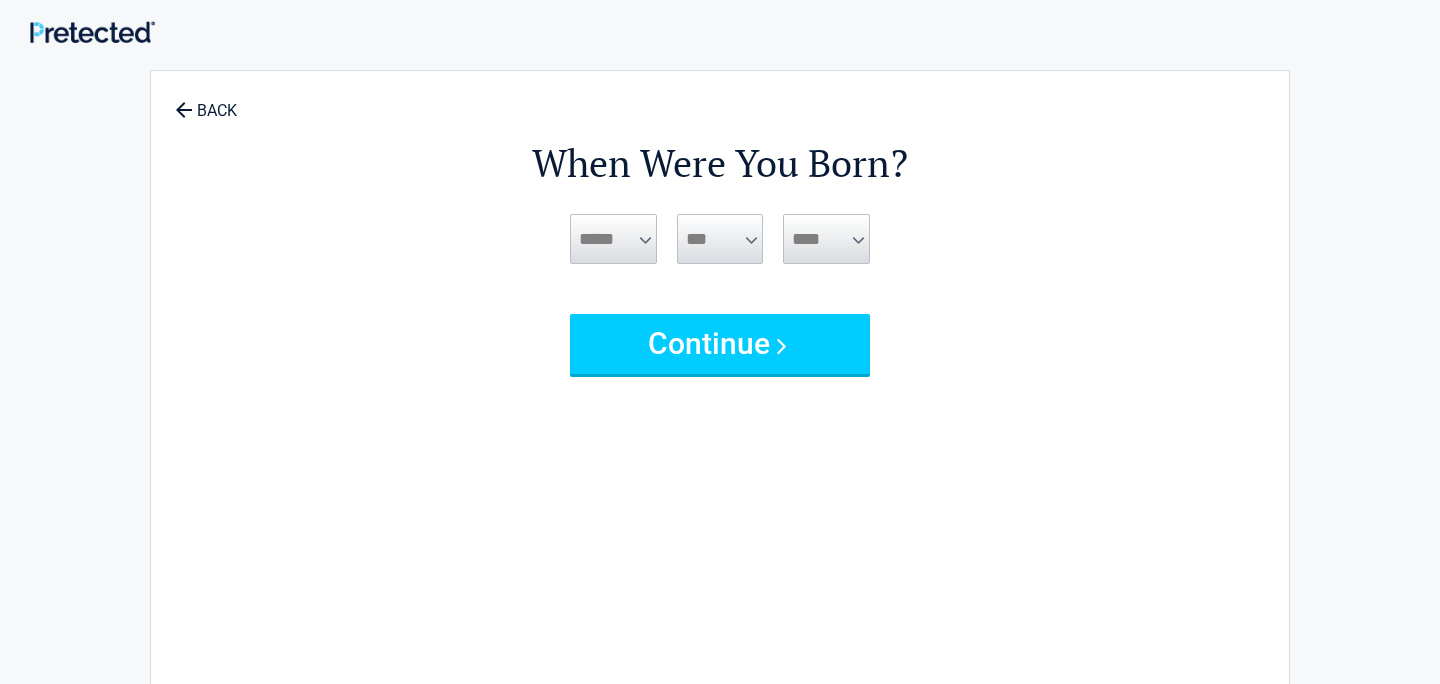 click on "*****
***
***
***
***
***
***
***
***
***
***
***
***" at bounding box center [613, 239] 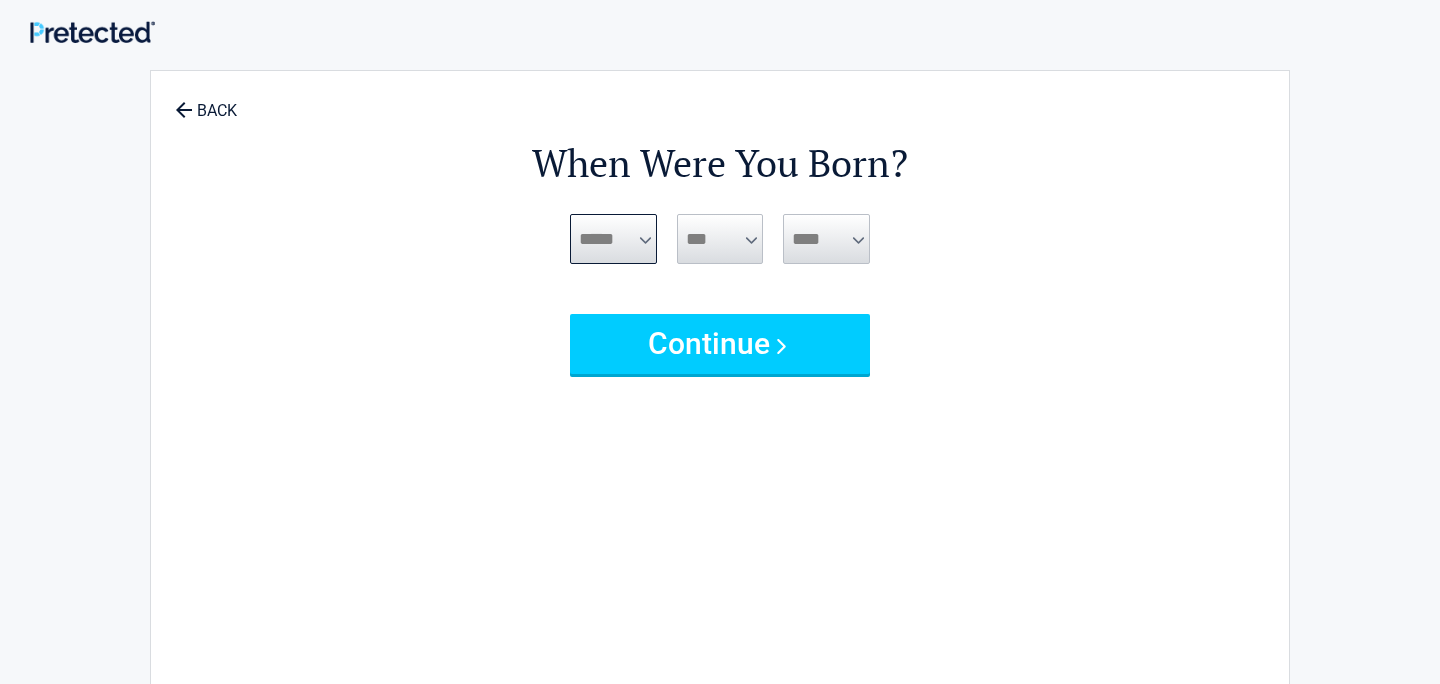 click on "*****
***
***
***
***
***
***
***
***
***
***
***
***" at bounding box center [613, 239] 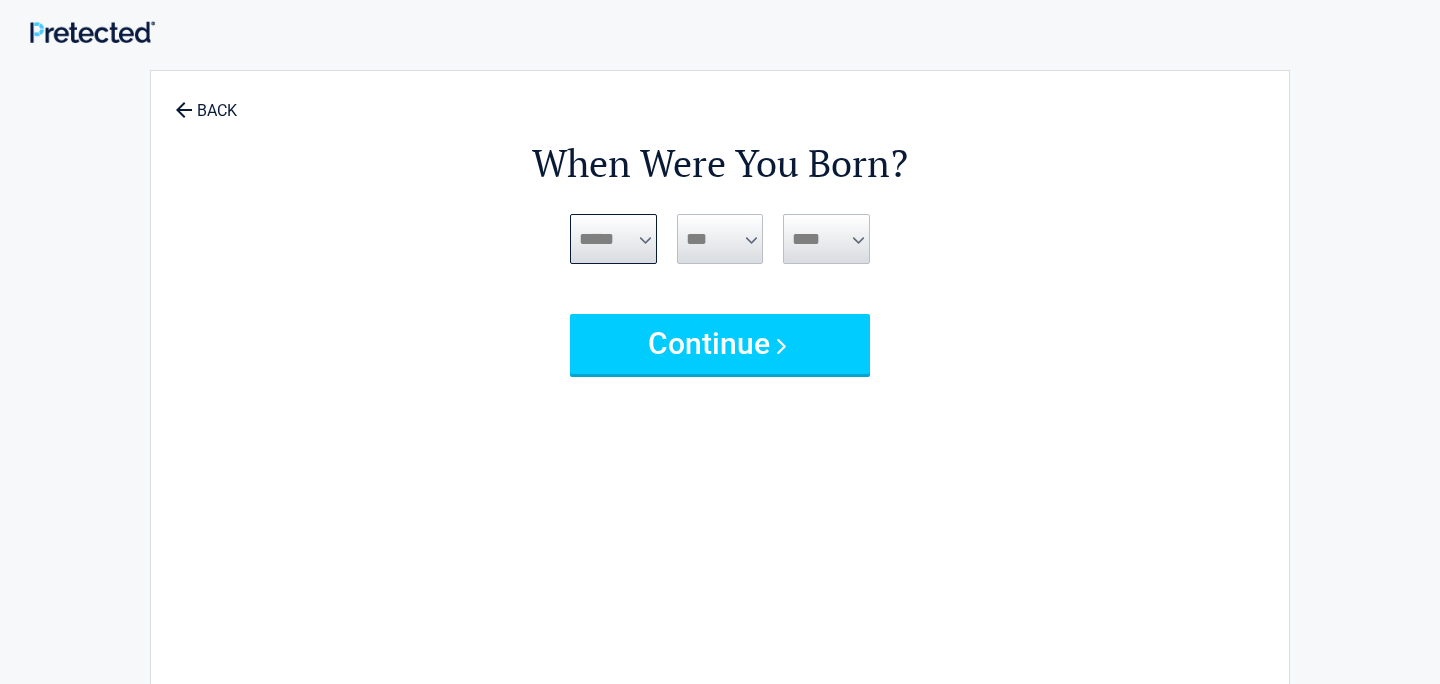 select on "*" 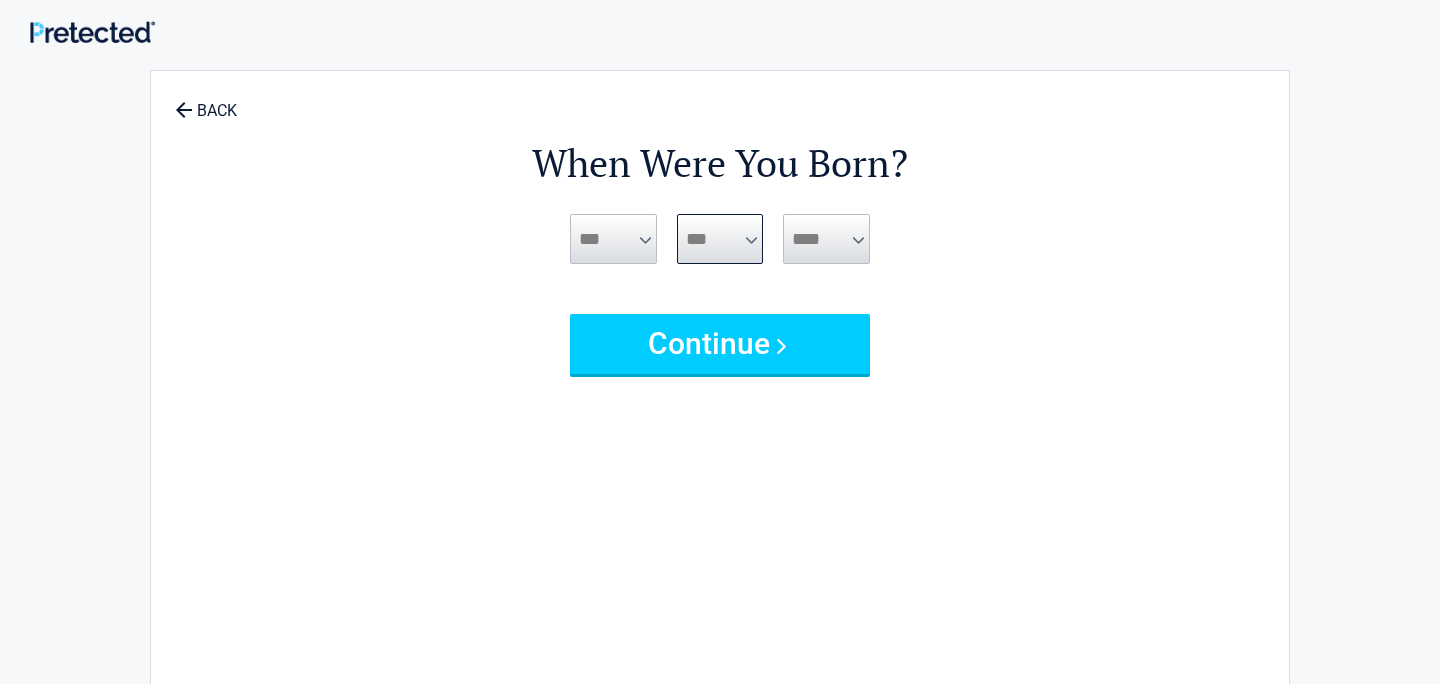 click on "*** * * * * * * * * * ** ** ** ** ** ** ** ** ** ** ** ** ** ** ** ** ** ** ** ** ** **" at bounding box center (720, 239) 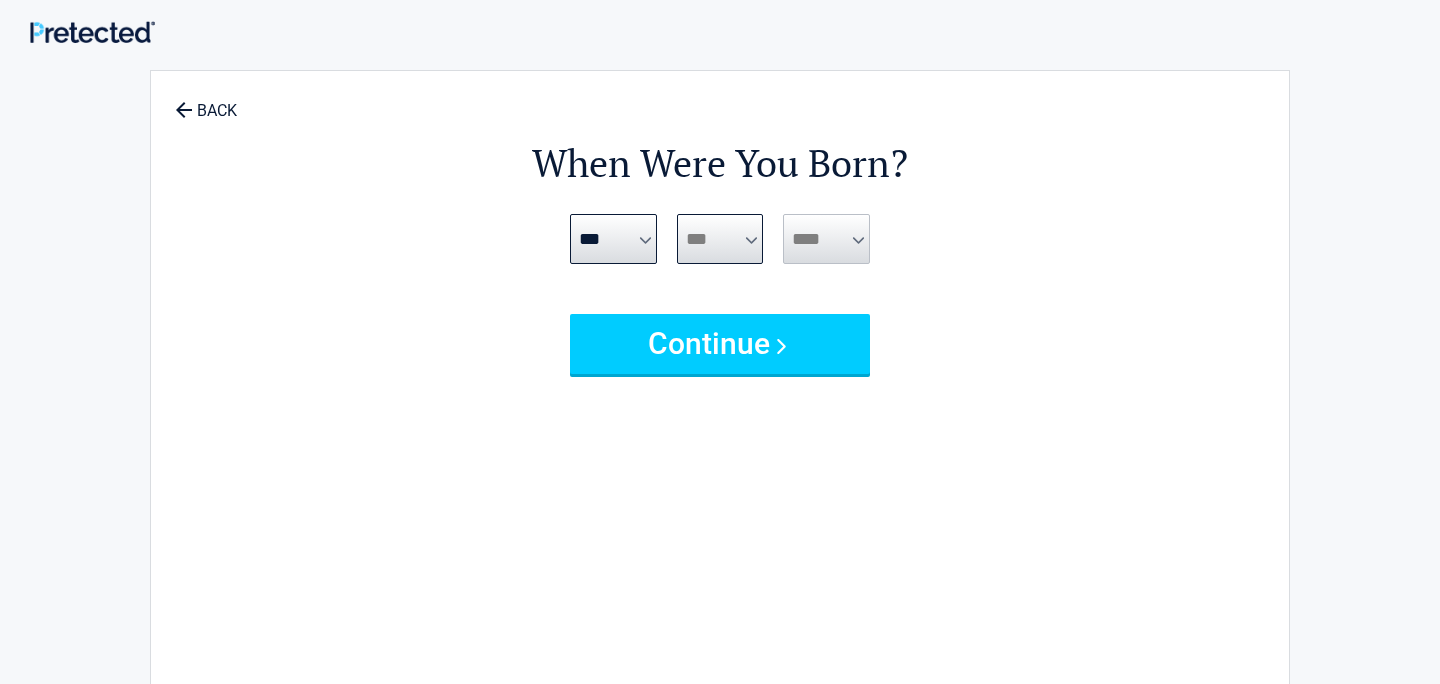 select on "**" 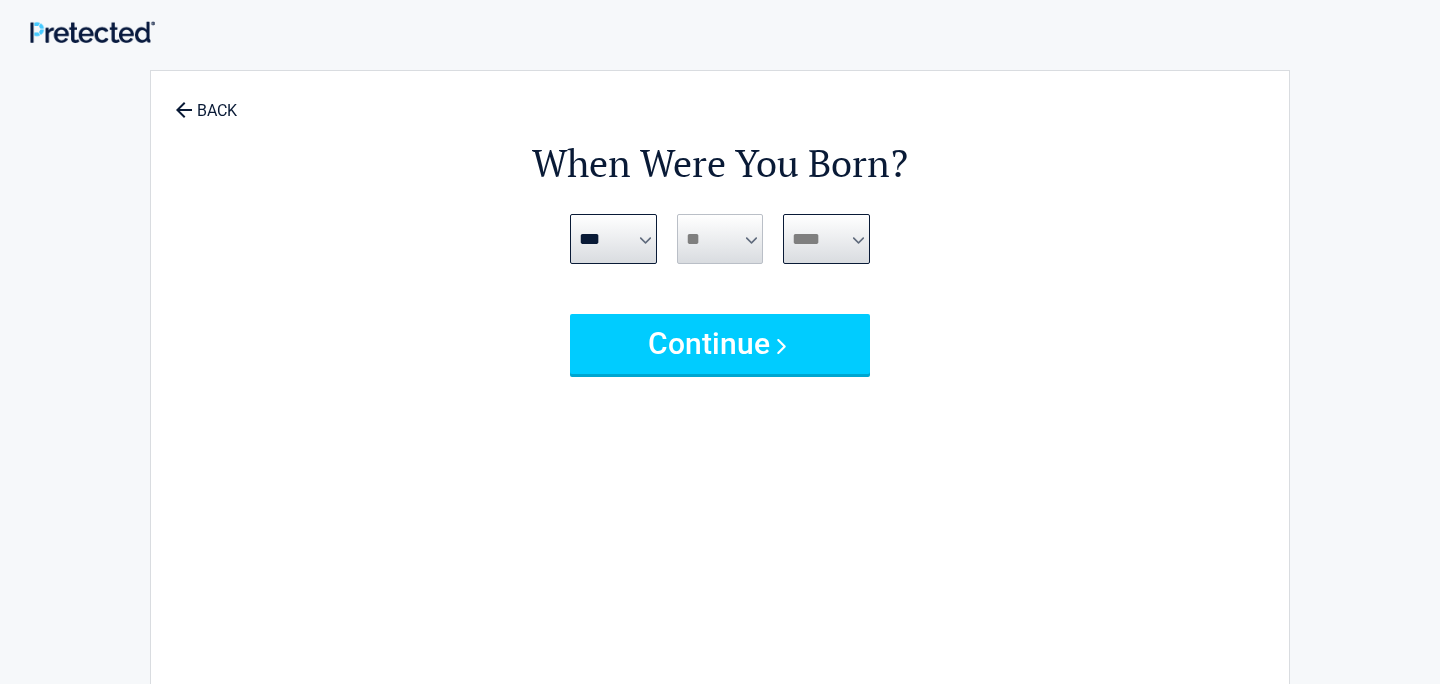 click on "****
****
****
****
****
****
****
****
****
****
****
****
****
****
****
****
****
****
****
****
****
****
****
****
****
****
****
****
****
****
****
****
****
****
****
****
****
****
****
****
****
****
****
****
****
****
****
****
****
****
****
****
****
****
****
****
****
****
****
****
****
****
****
****" at bounding box center (826, 239) 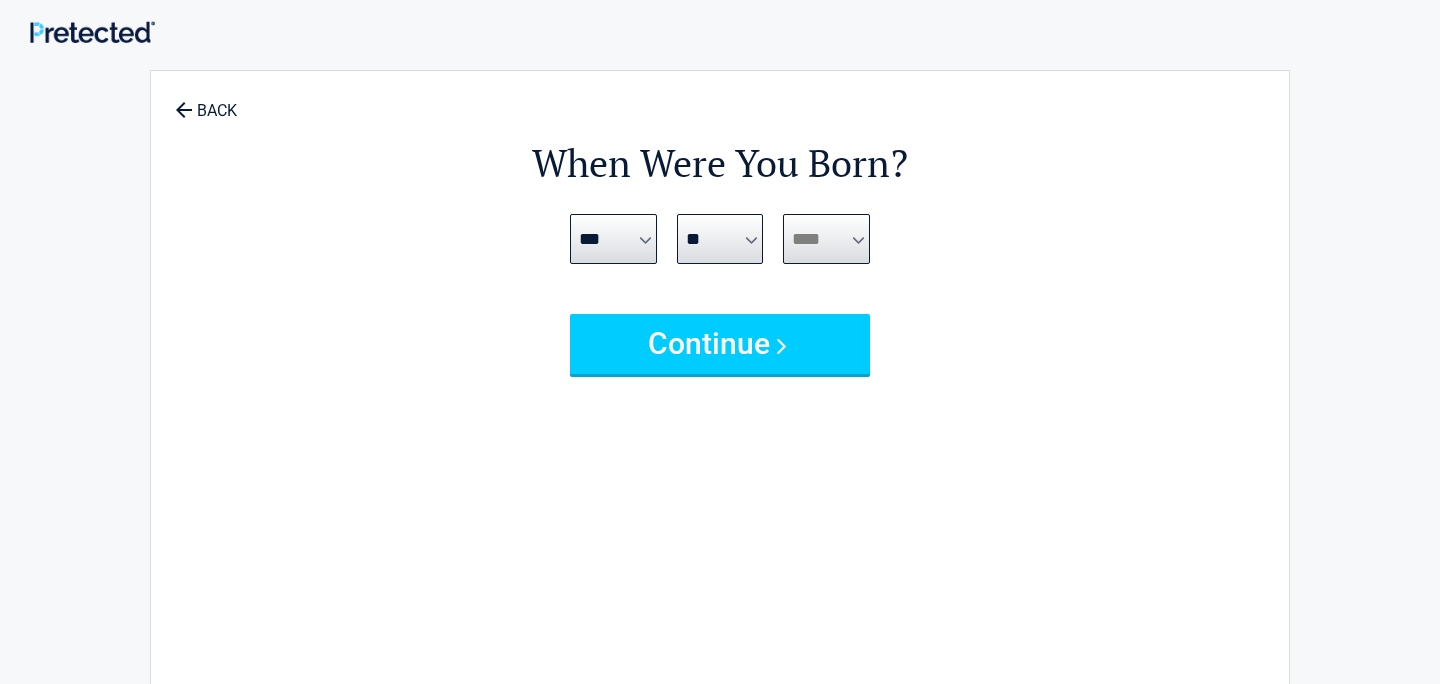 select on "****" 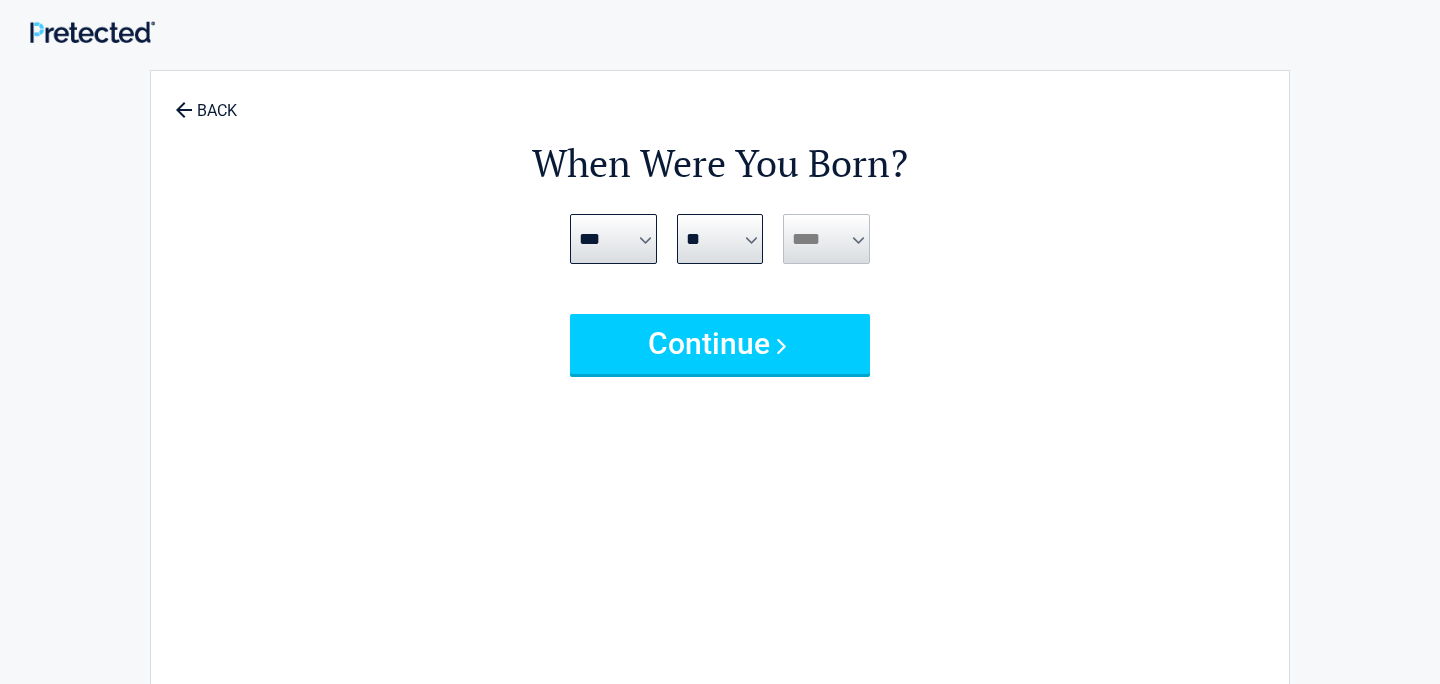 click on "*** * * * * * * * * * ** ** ** ** ** ** ** ** ** ** ** ** ** ** ** ** ** ** ** ** ** **" at bounding box center (720, 239) 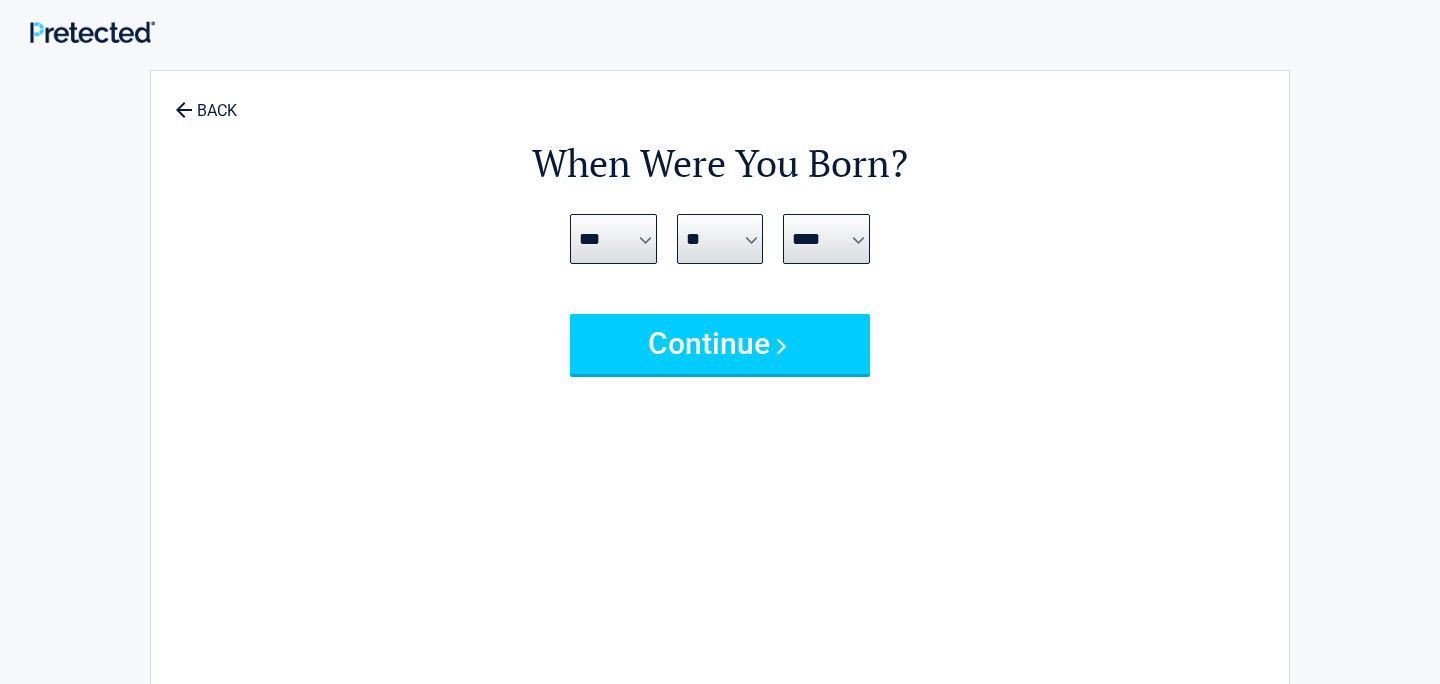 select on "**" 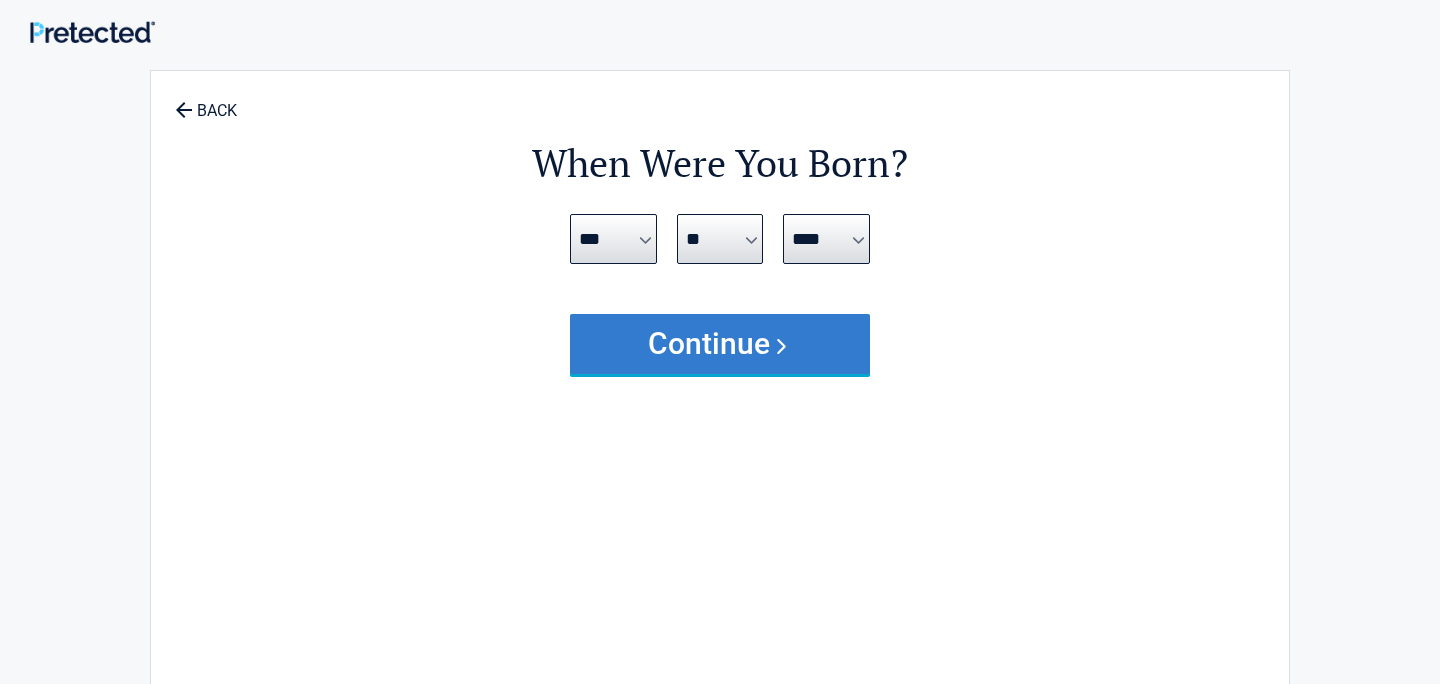 click on "Continue" at bounding box center (720, 344) 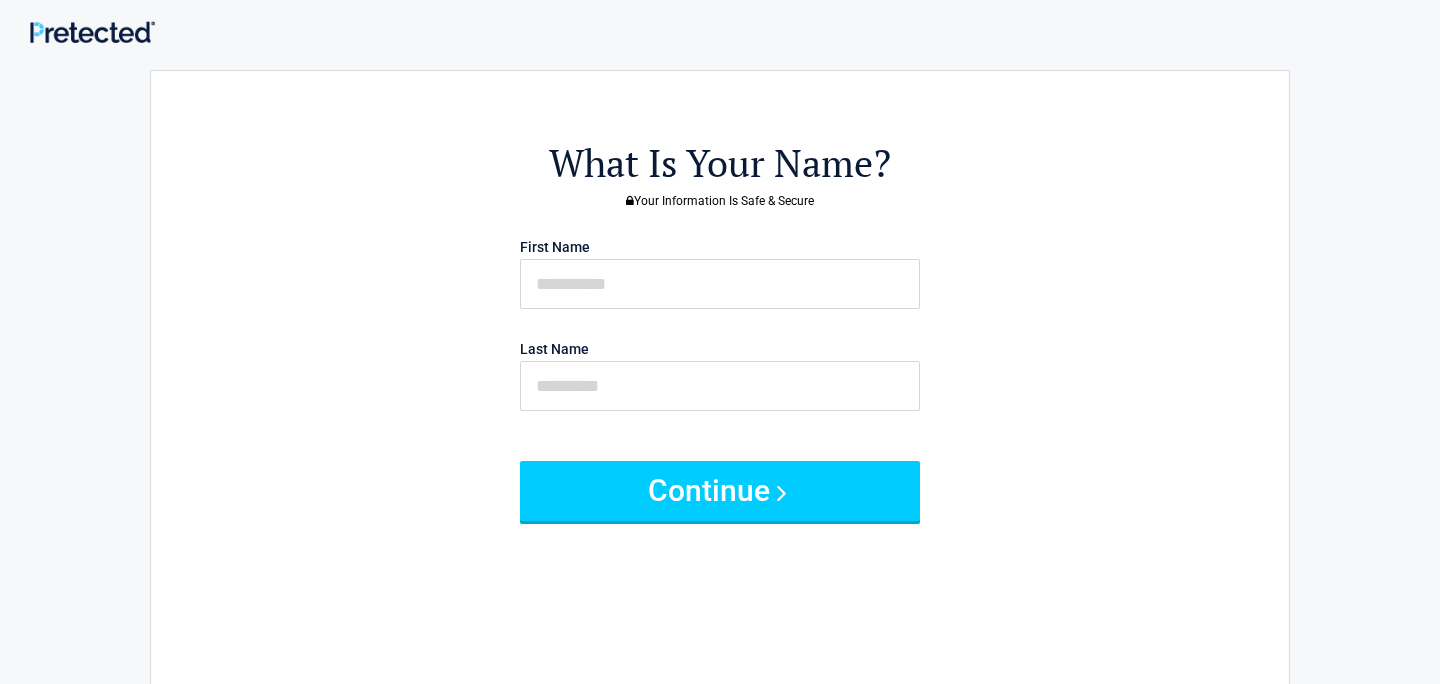 click on "First Name
Last Name" at bounding box center [720, 334] 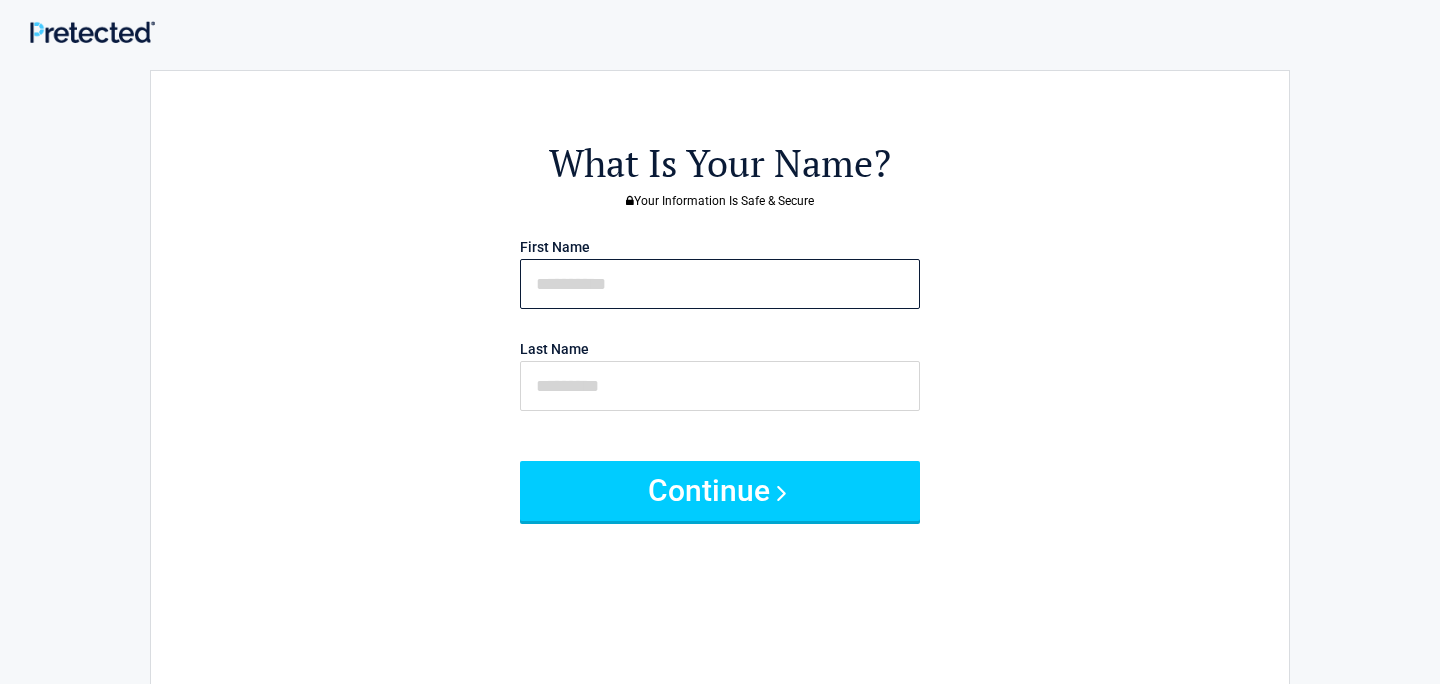 click at bounding box center (720, 284) 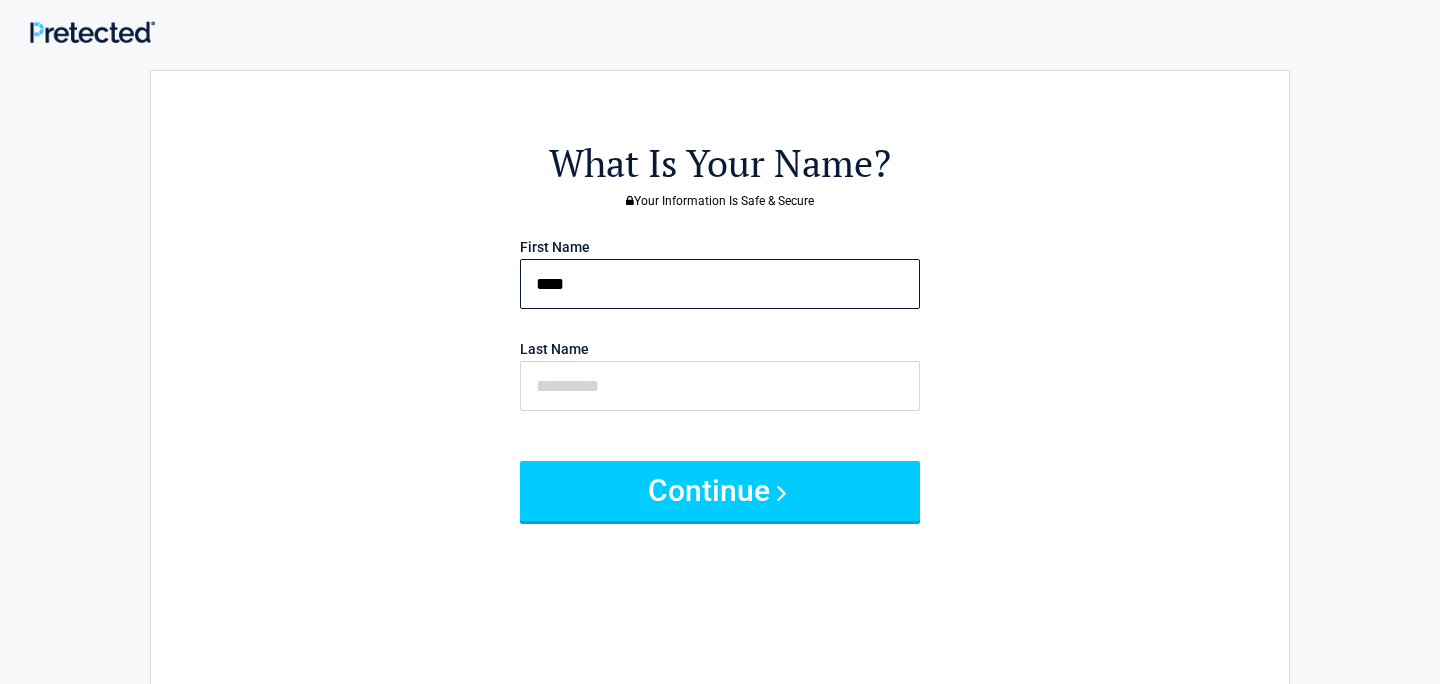 type on "***" 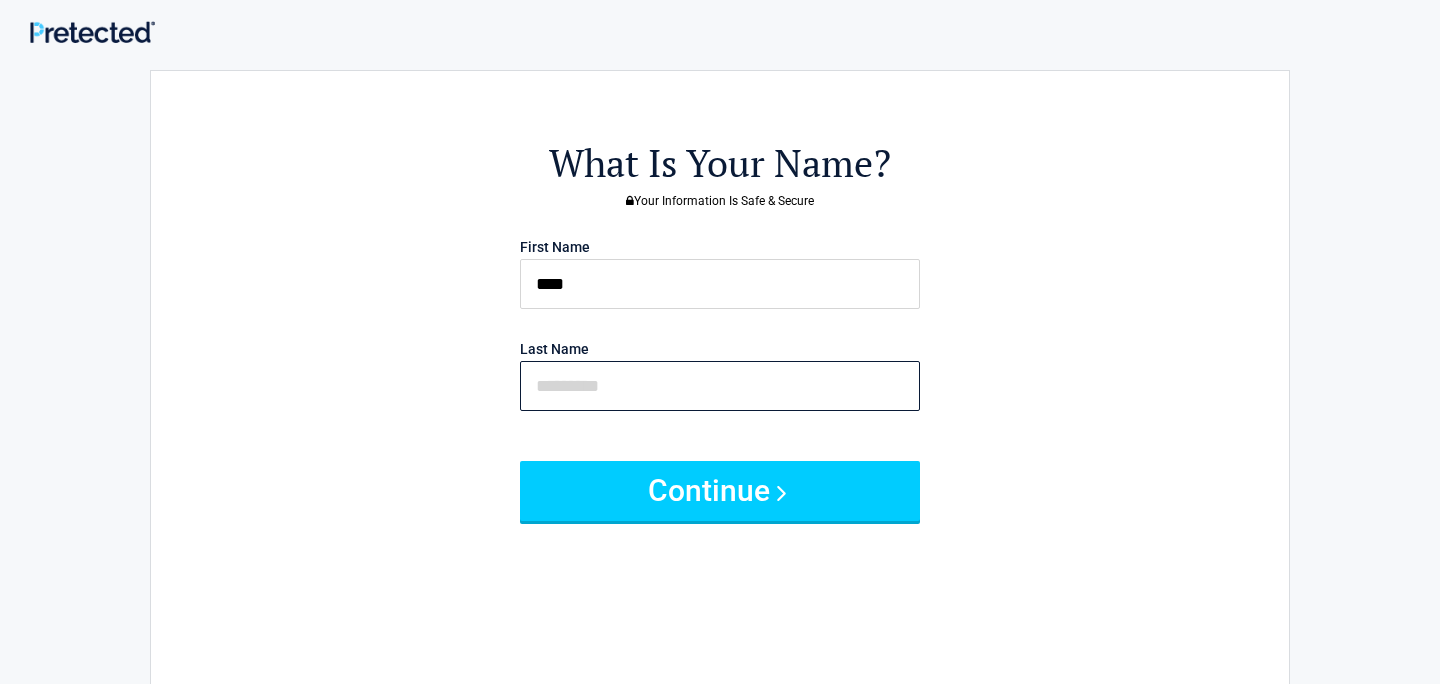 click at bounding box center [720, 386] 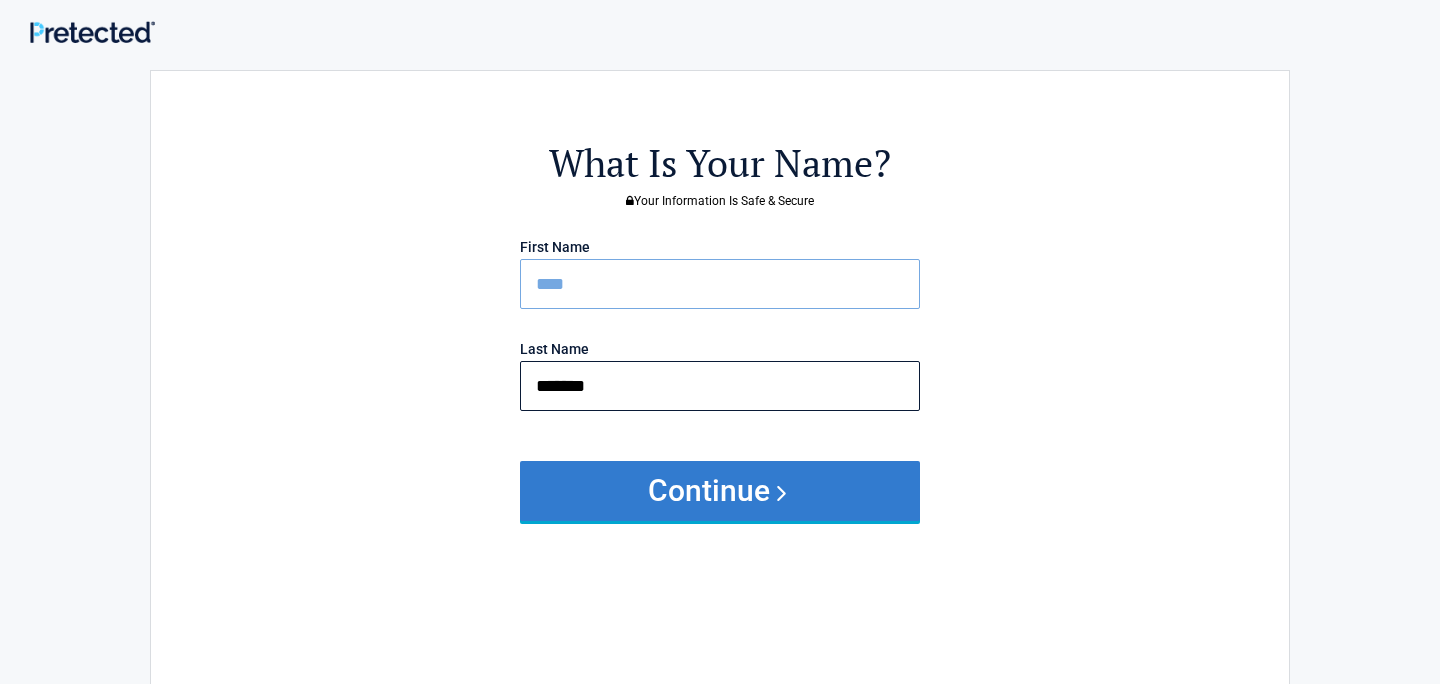 type on "*******" 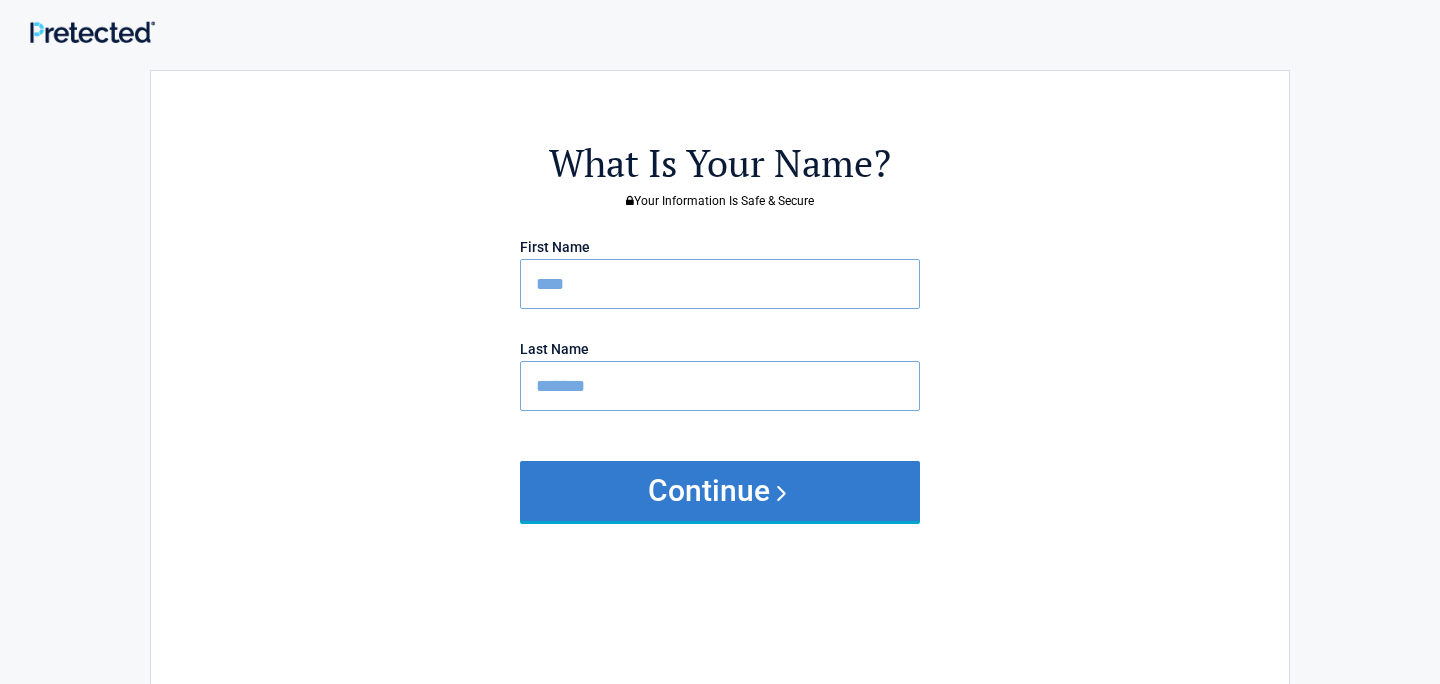 click on "Continue" at bounding box center (720, 491) 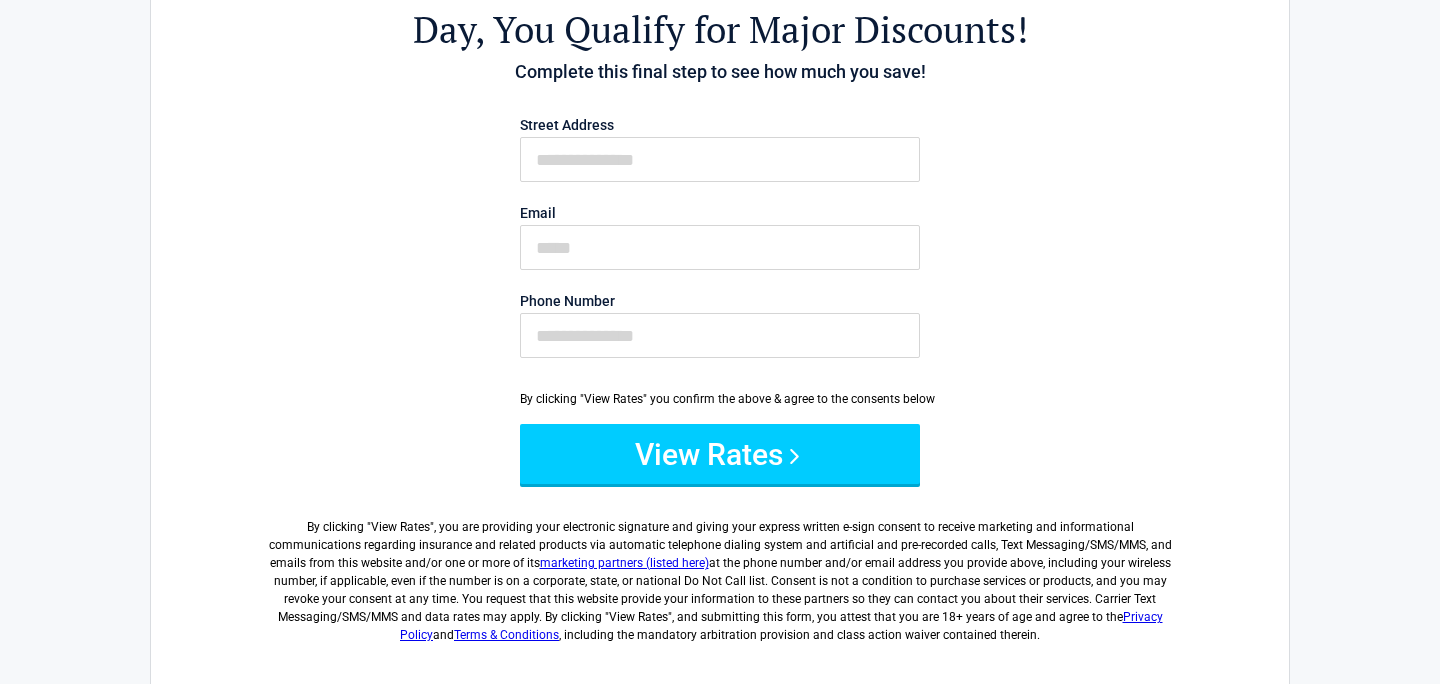 scroll, scrollTop: 163, scrollLeft: 0, axis: vertical 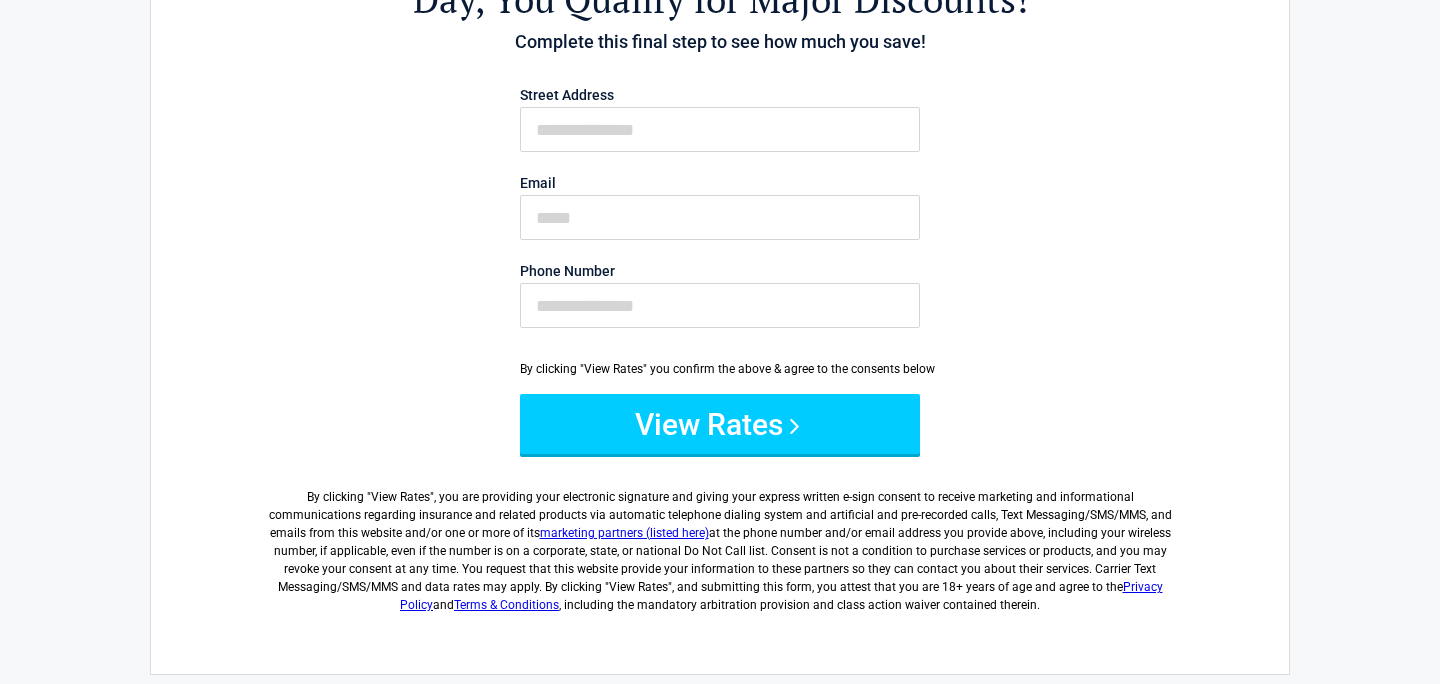 click on "Street Address" at bounding box center (720, 116) 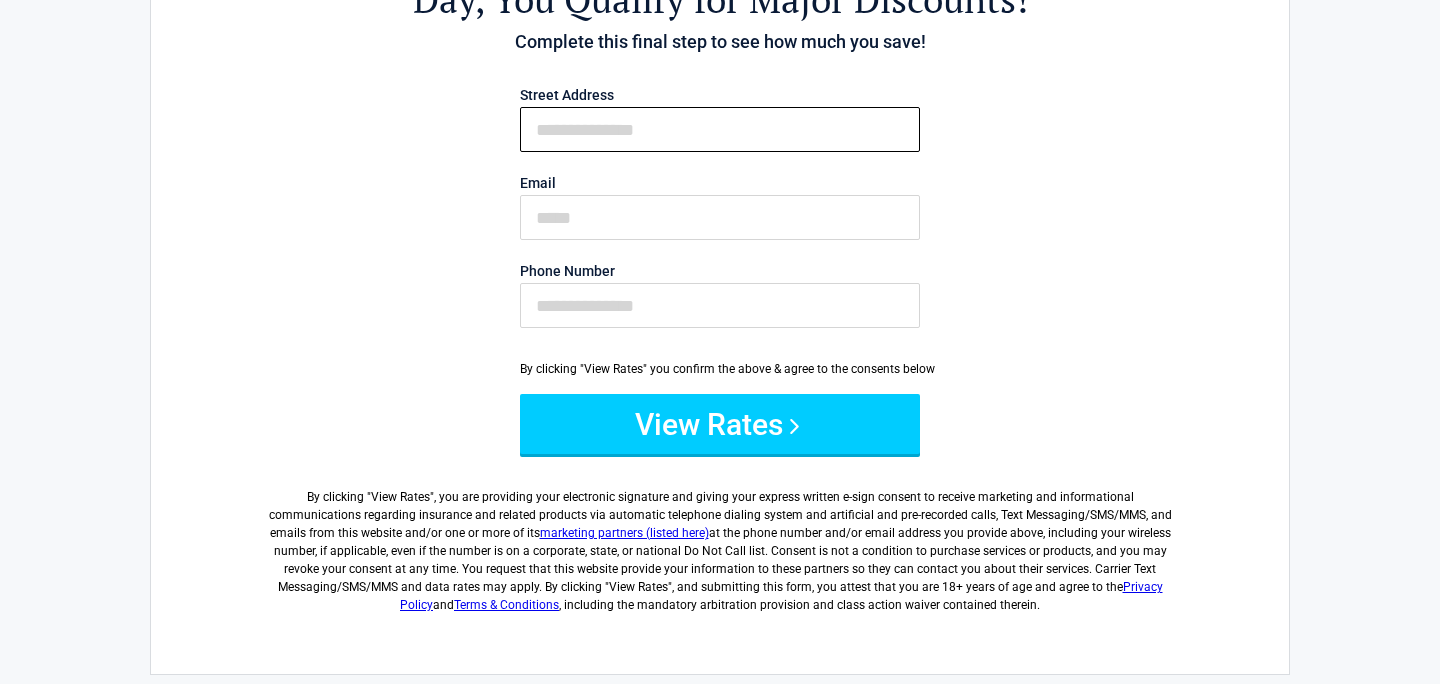 click on "First Name" at bounding box center [720, 129] 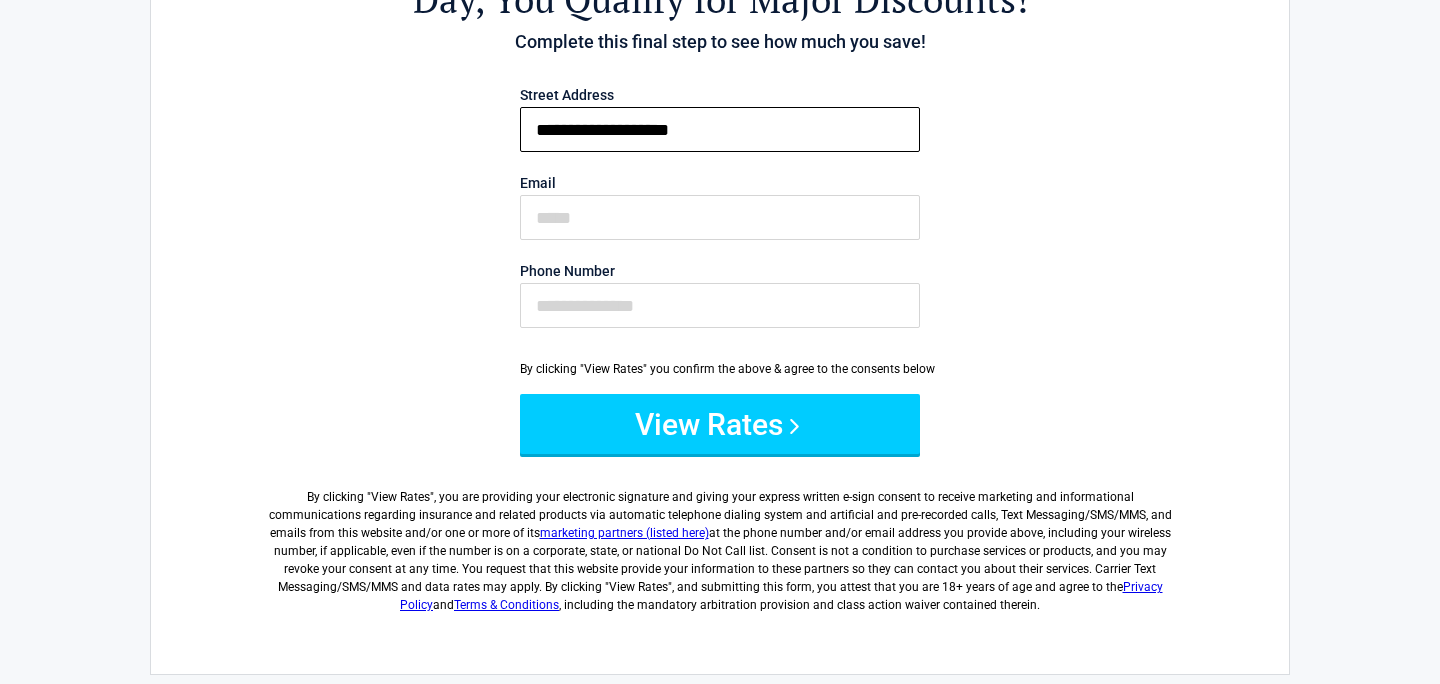 type on "**********" 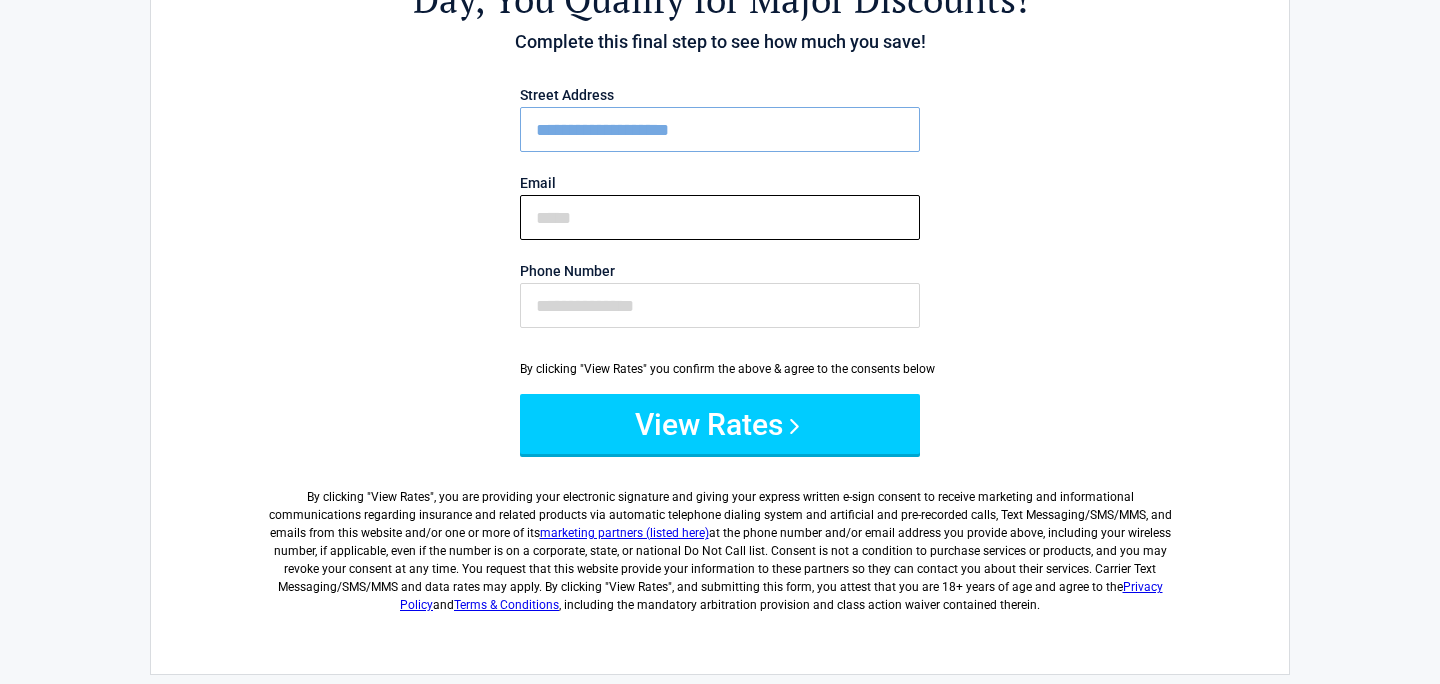 click on "Email" at bounding box center (720, 217) 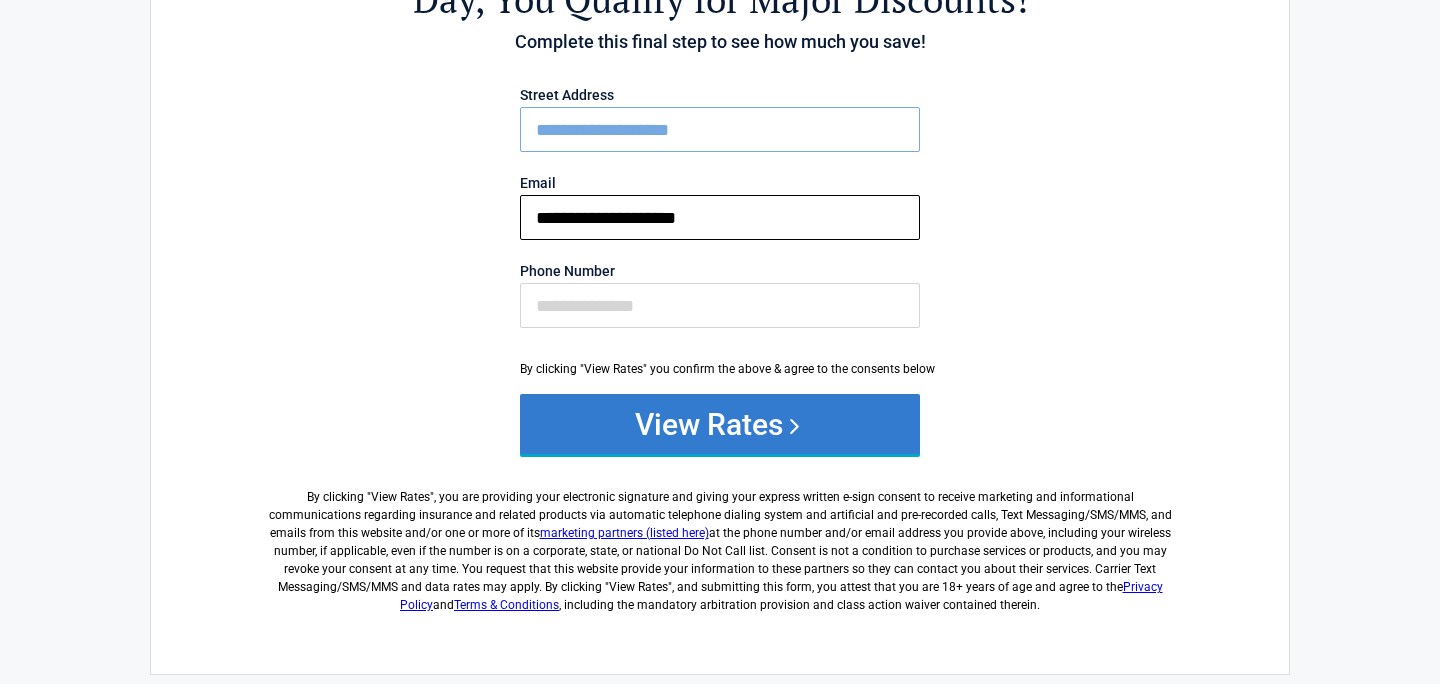 type on "**********" 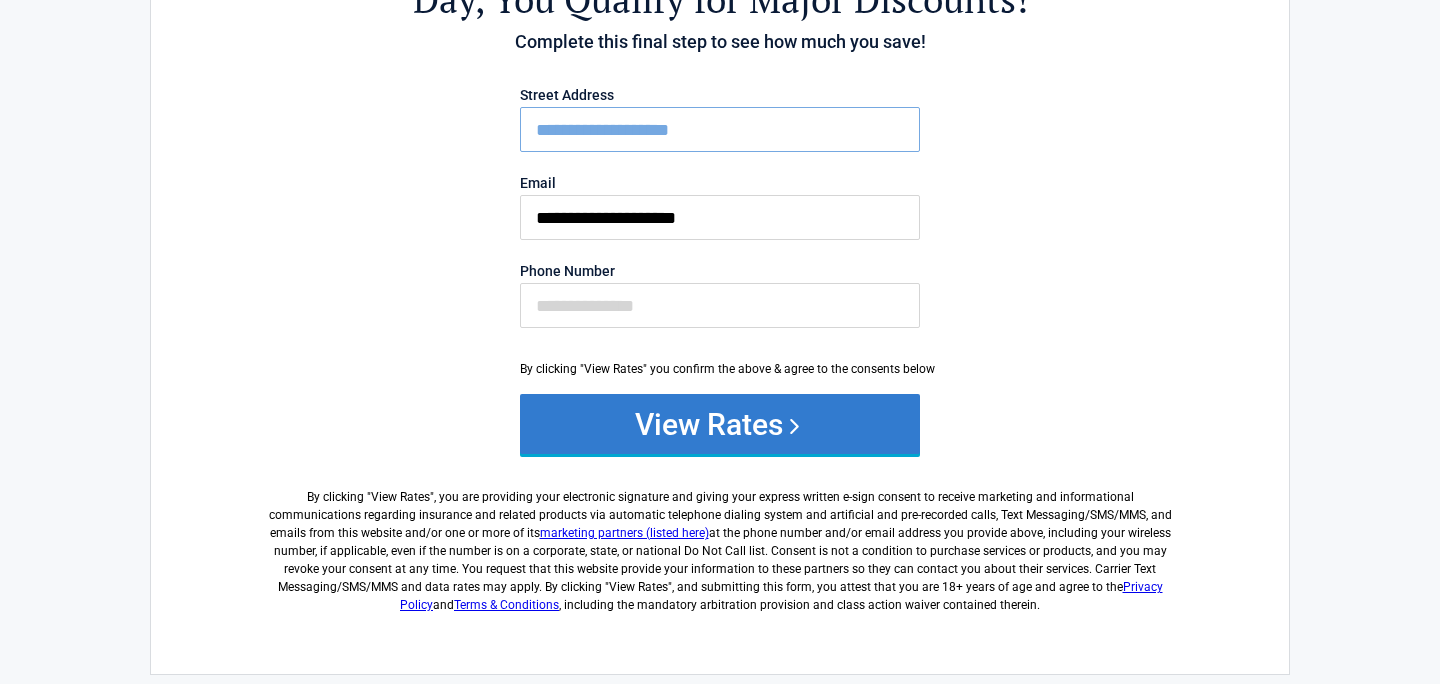 click on "View Rates" at bounding box center [720, 424] 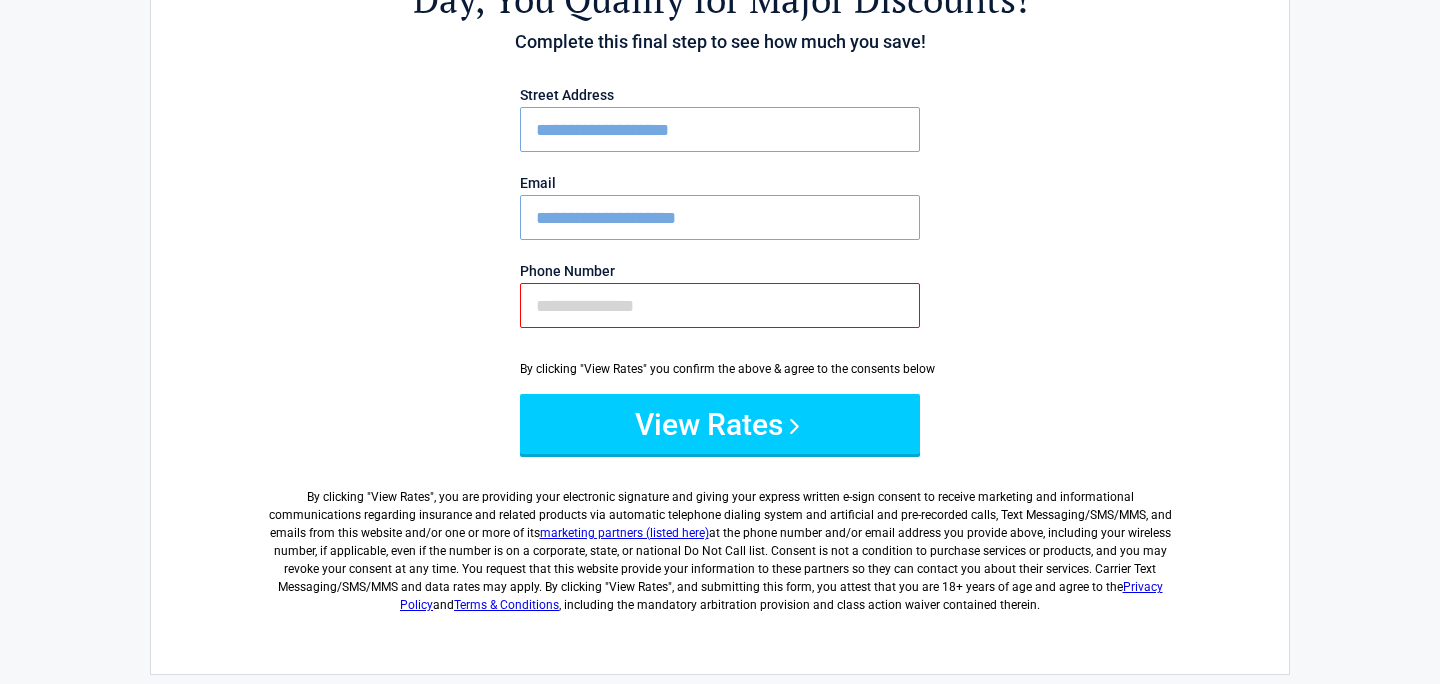 click on "Phone Number" at bounding box center (720, 305) 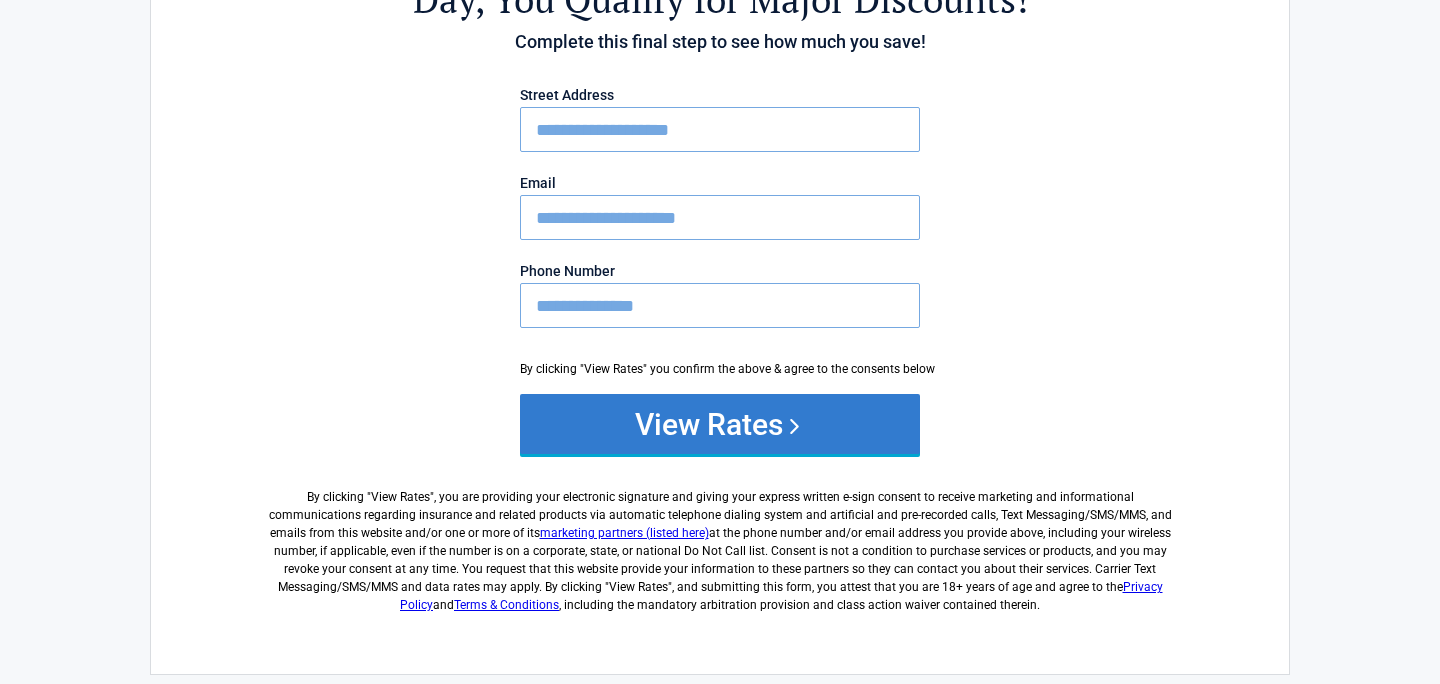 type on "**********" 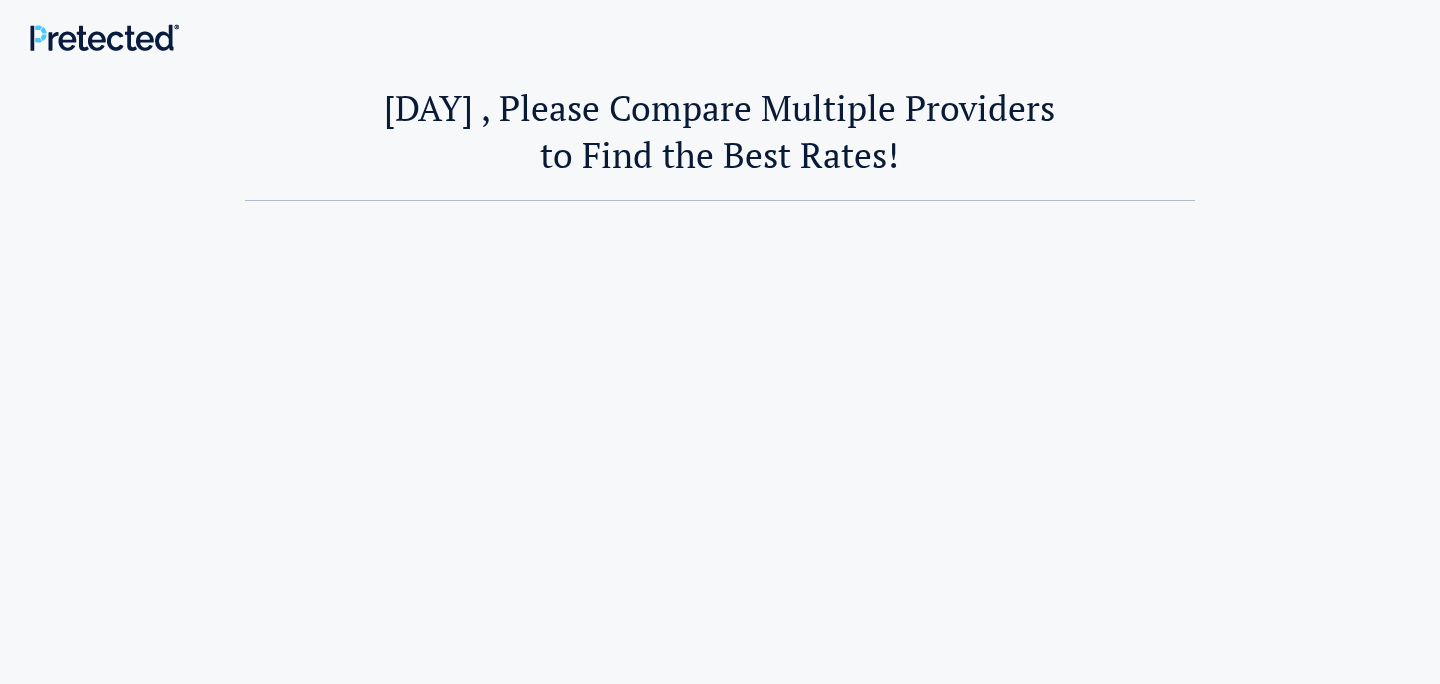 scroll, scrollTop: 0, scrollLeft: 0, axis: both 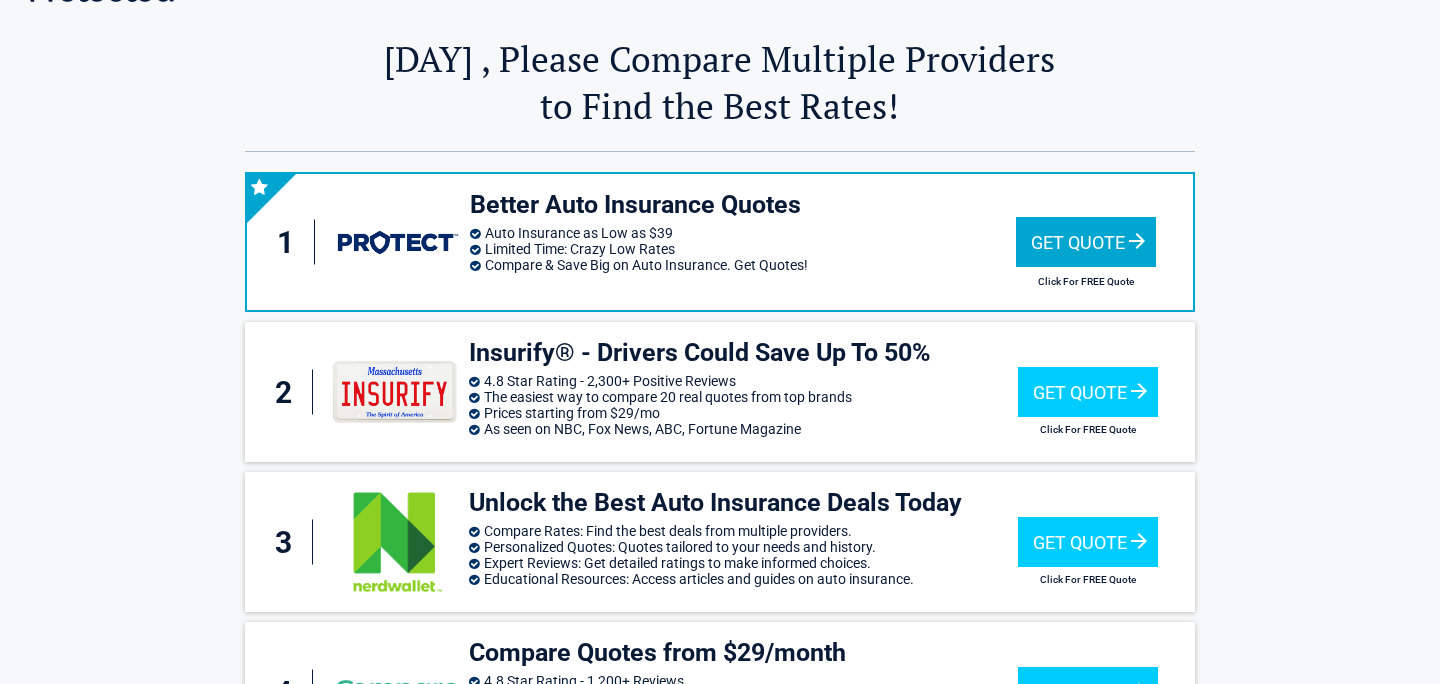 click on "Limited Time: Crazy Low Rates" at bounding box center [743, 249] 